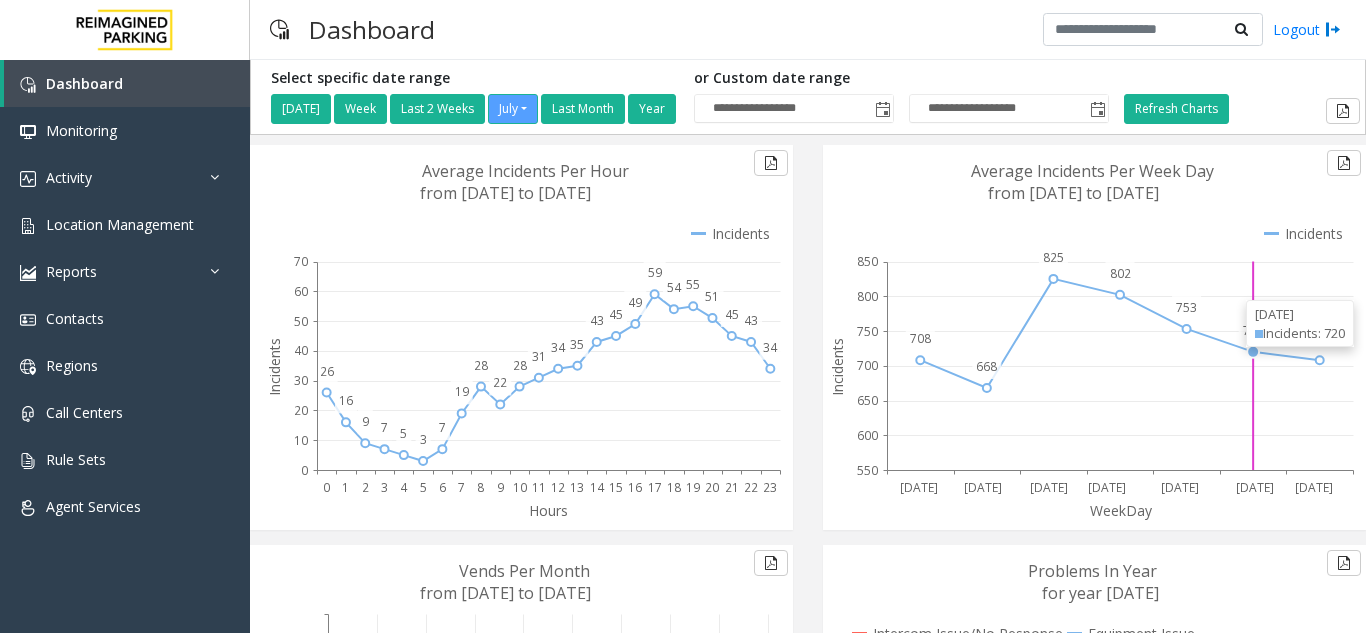scroll, scrollTop: 0, scrollLeft: 0, axis: both 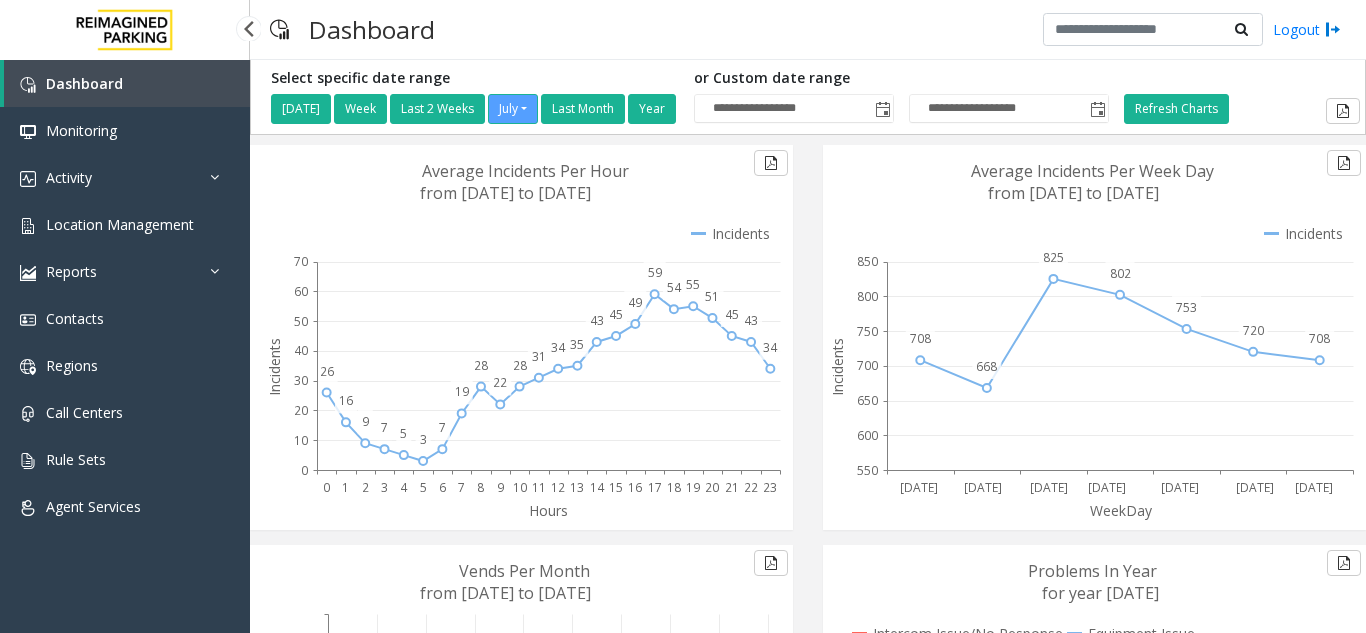 click on "Activity" at bounding box center (125, 177) 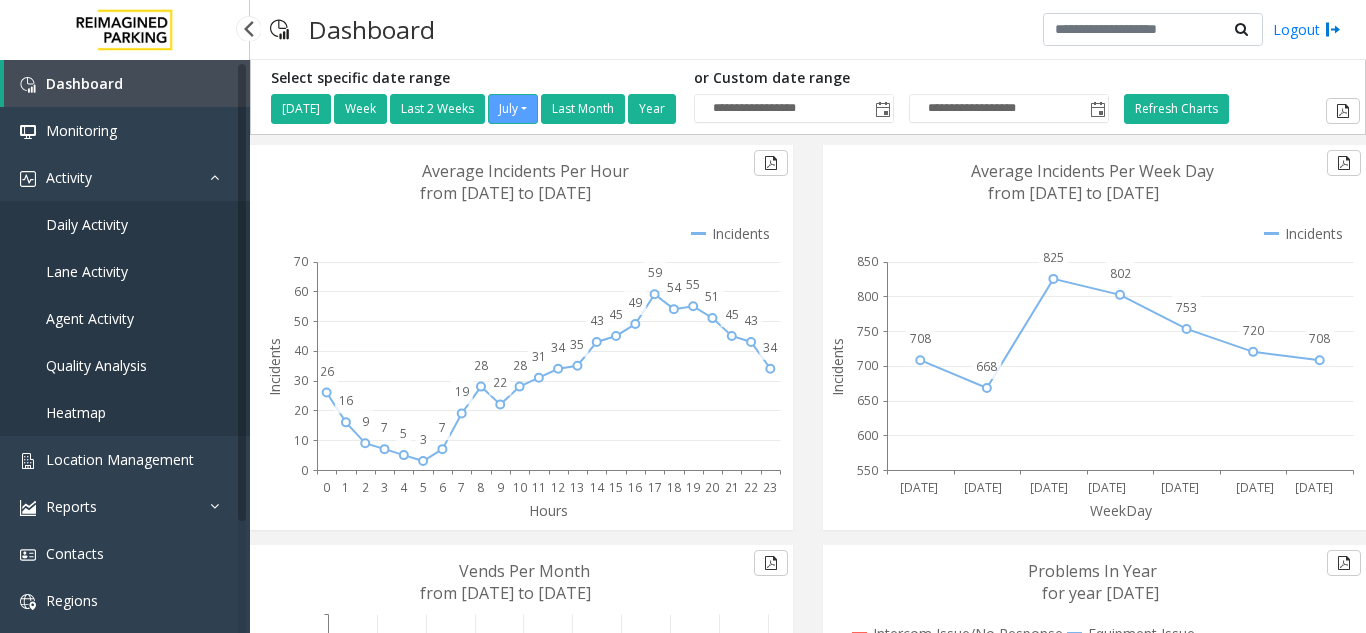 click on "Agent Activity" at bounding box center [90, 318] 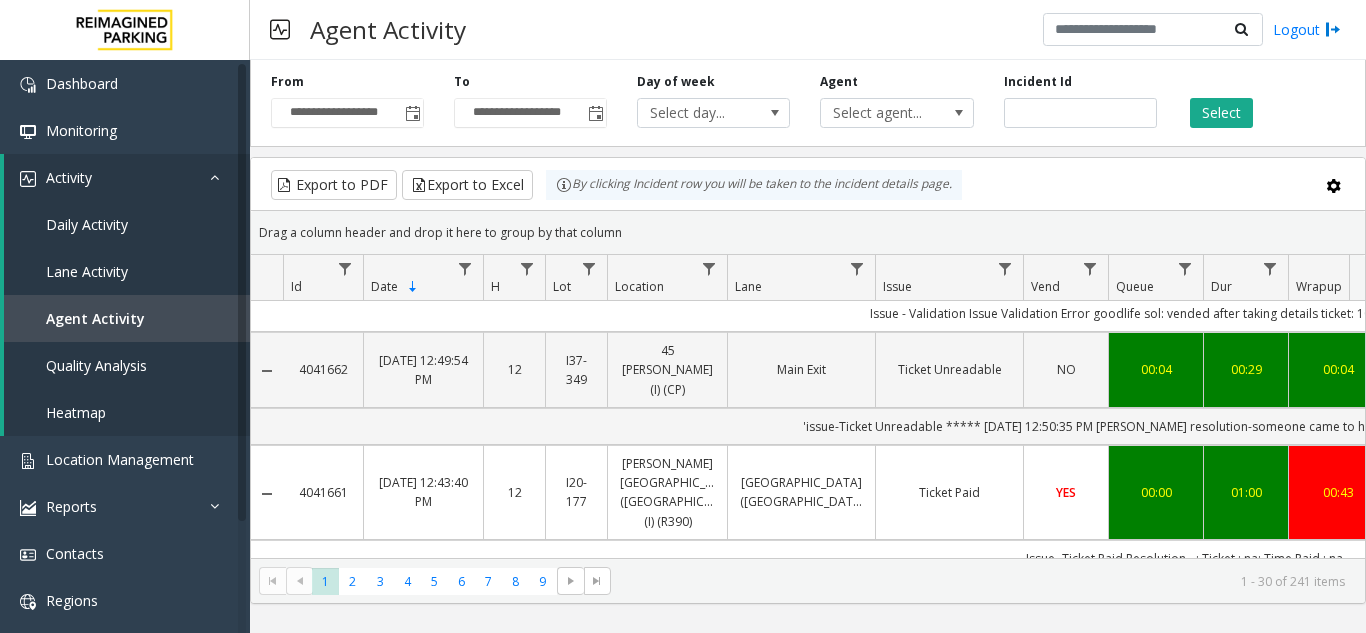 scroll, scrollTop: 0, scrollLeft: 0, axis: both 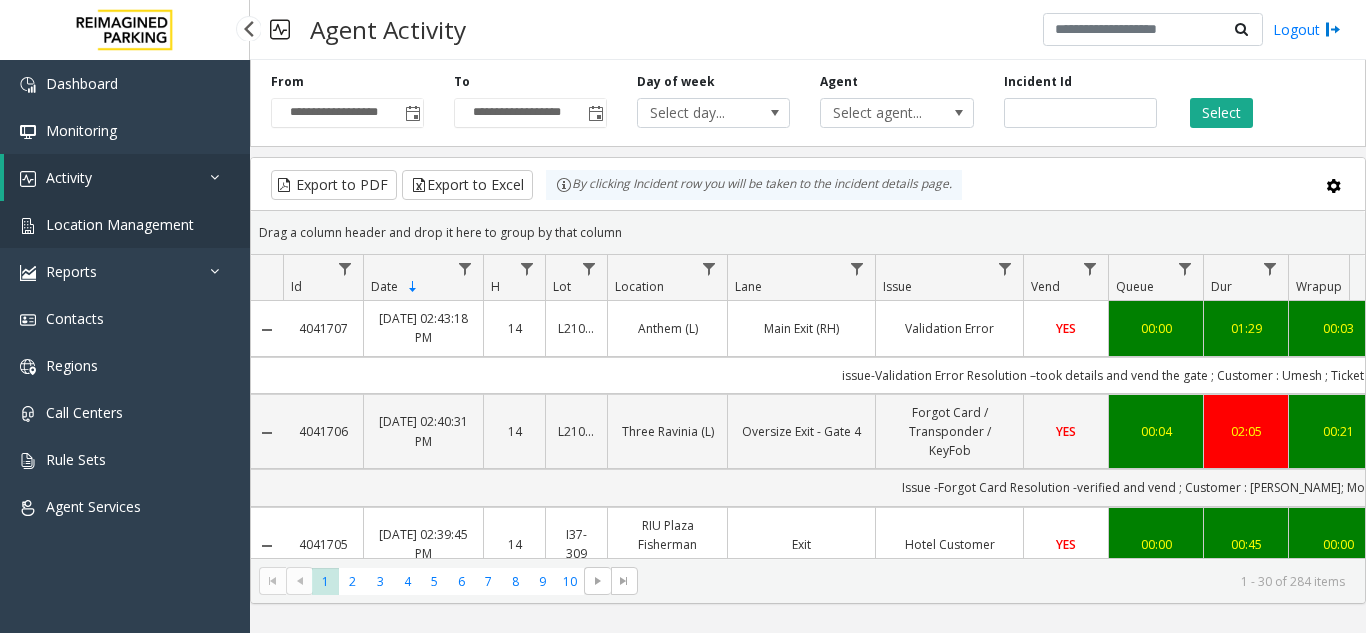 click on "Location Management" at bounding box center [125, 224] 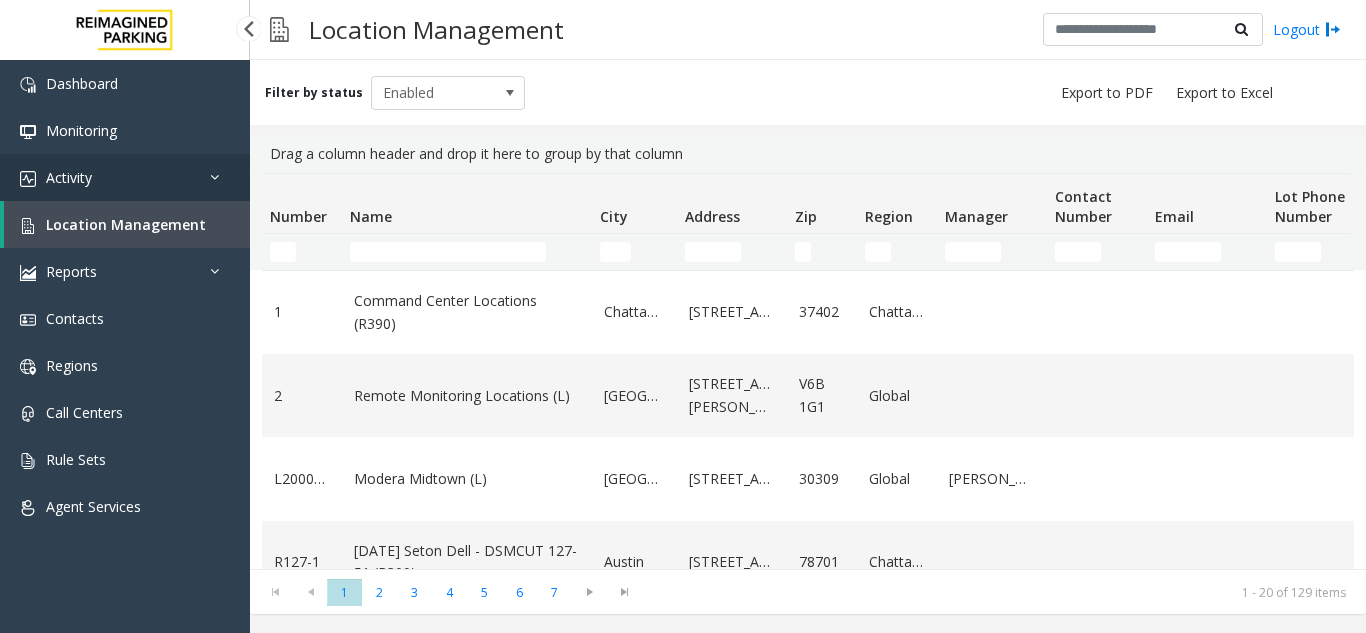 click on "Activity" at bounding box center (125, 177) 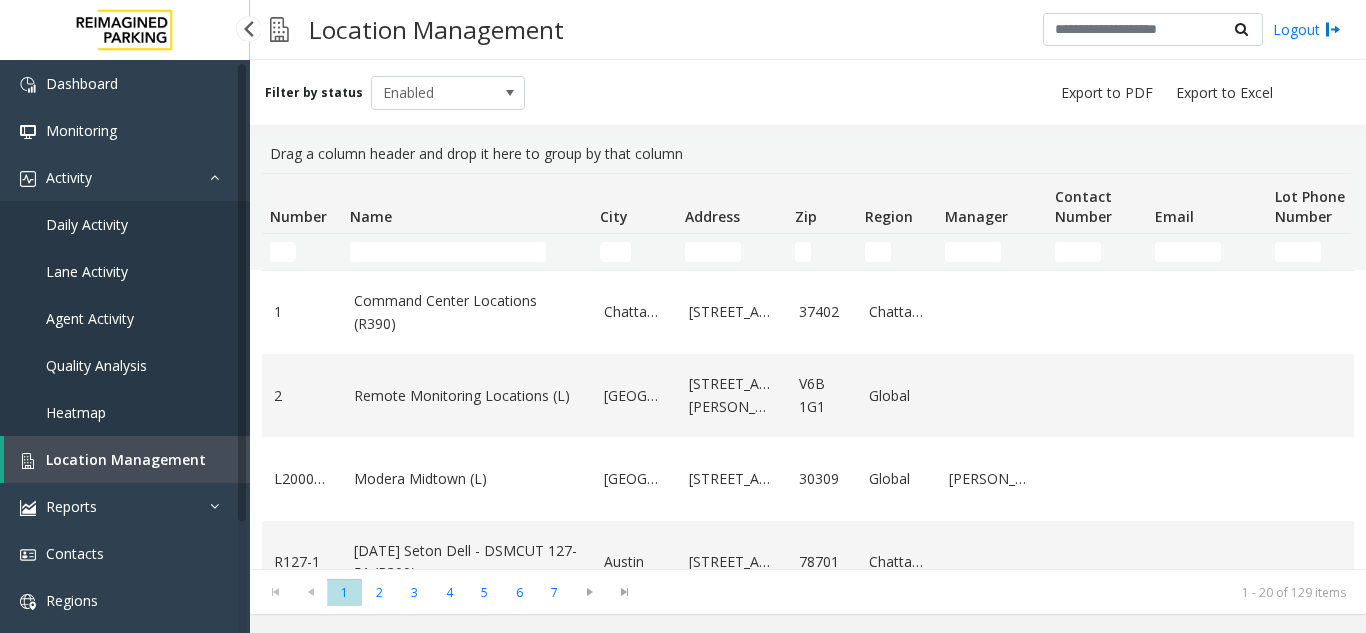 click on "Daily Activity" at bounding box center [125, 224] 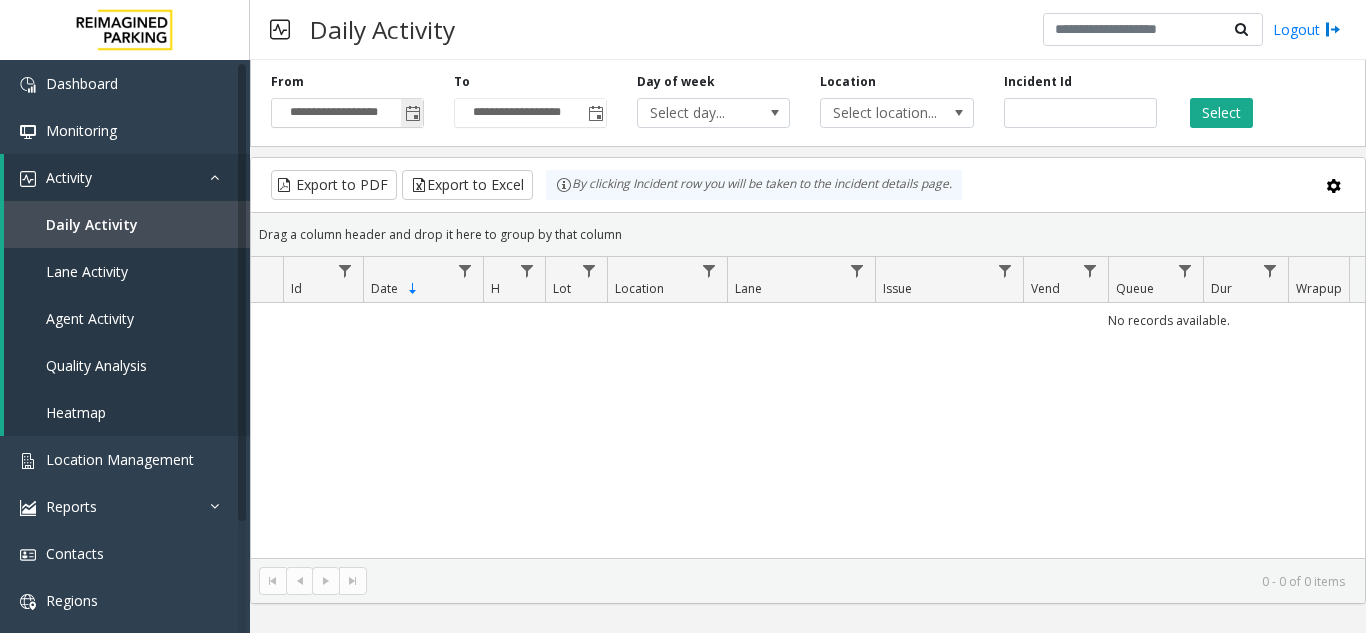 click 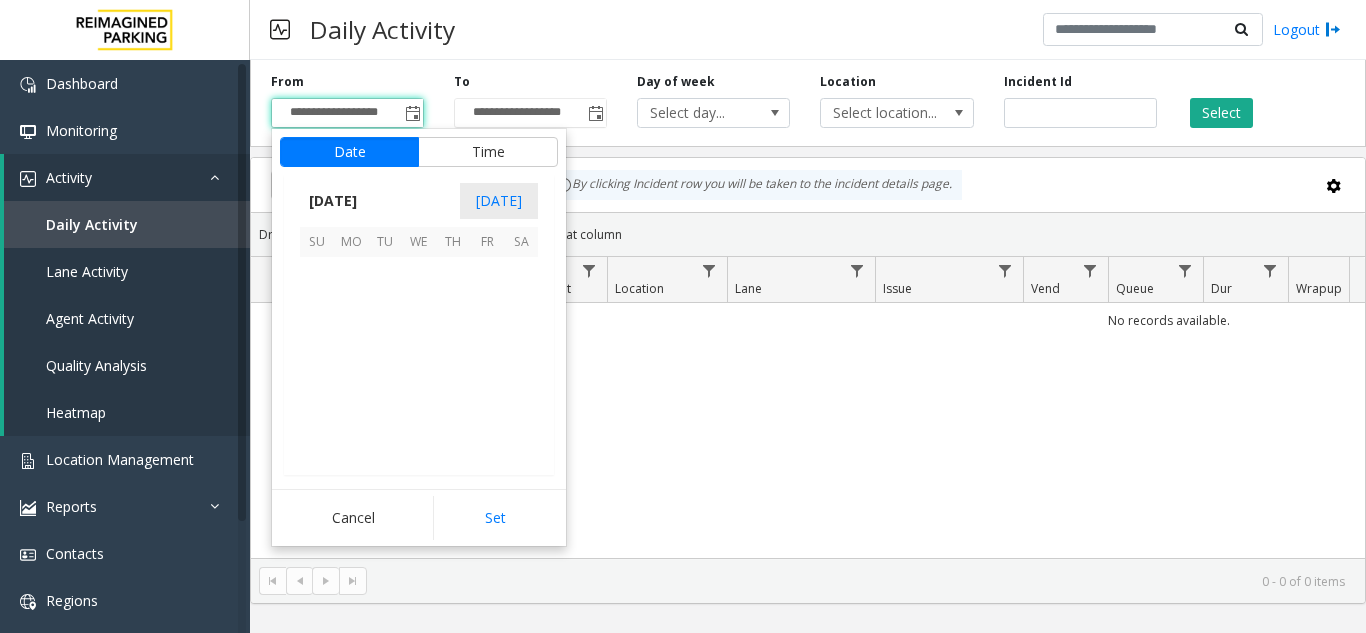 scroll, scrollTop: 358428, scrollLeft: 0, axis: vertical 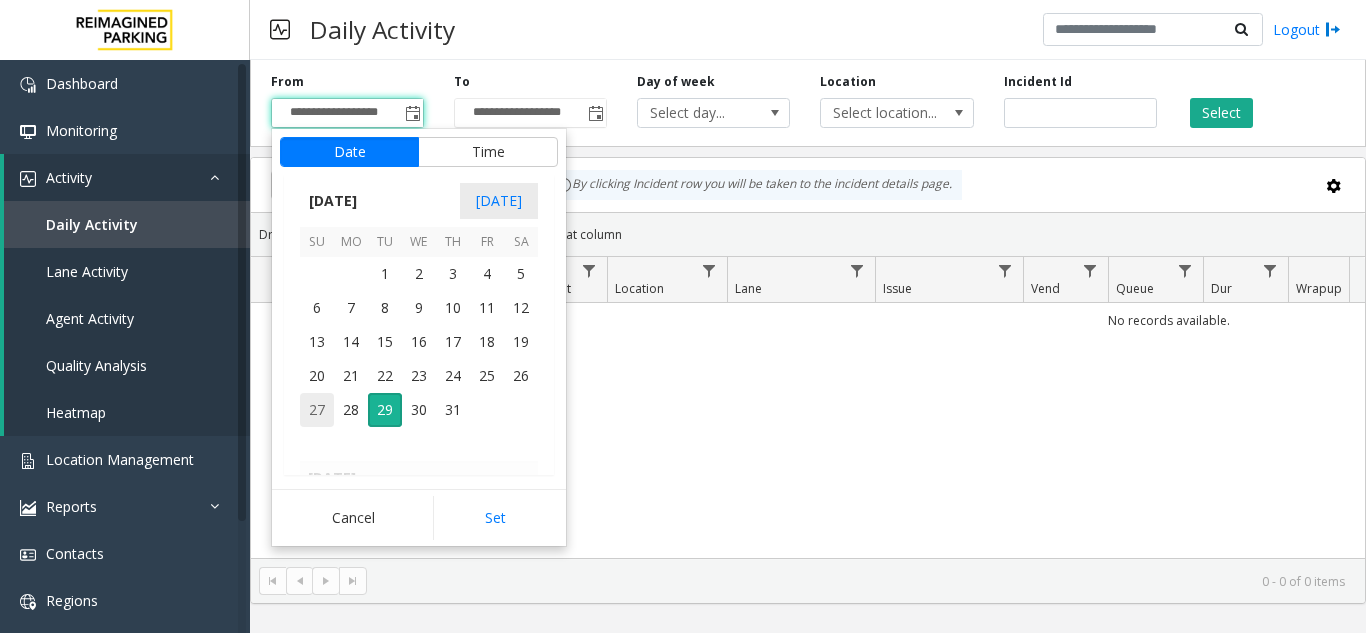 click on "27" at bounding box center [317, 410] 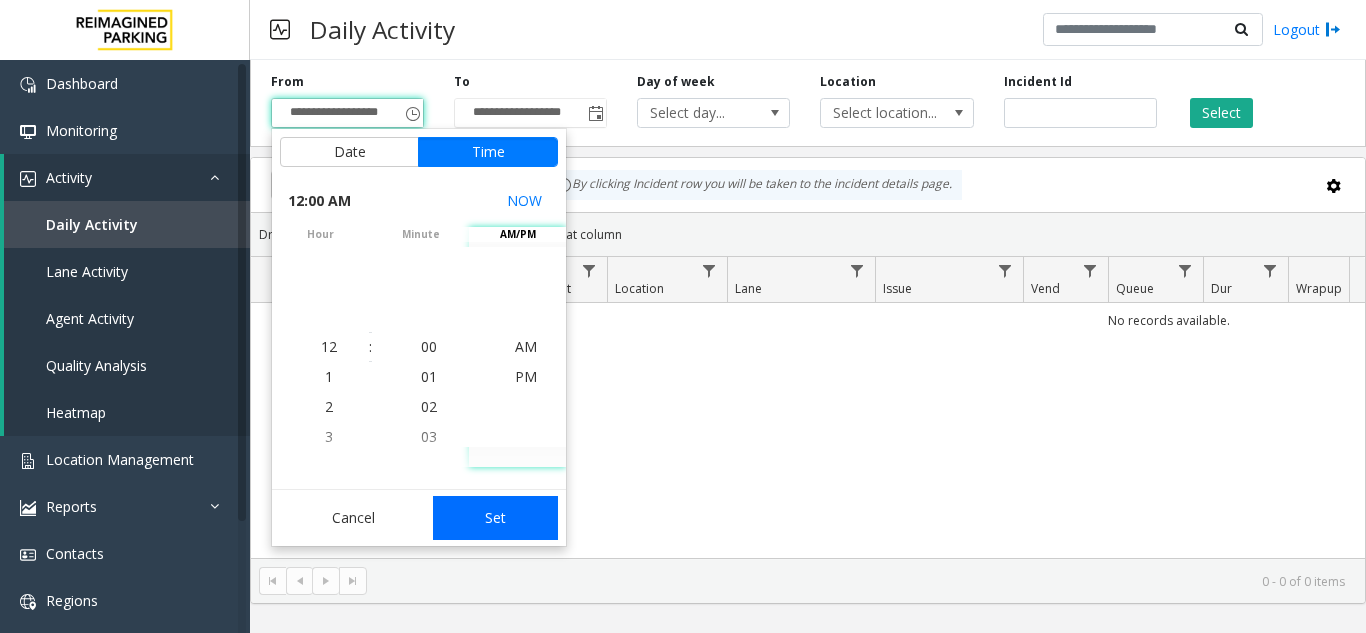 click on "Set" 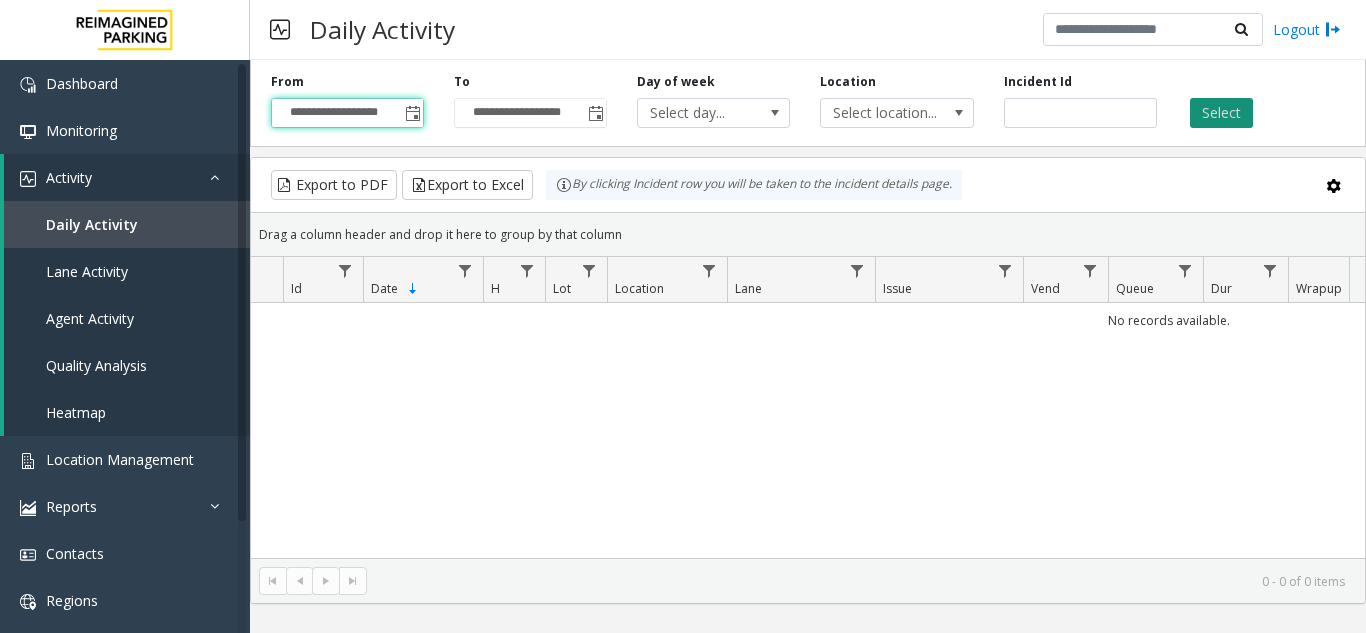 click on "Select" 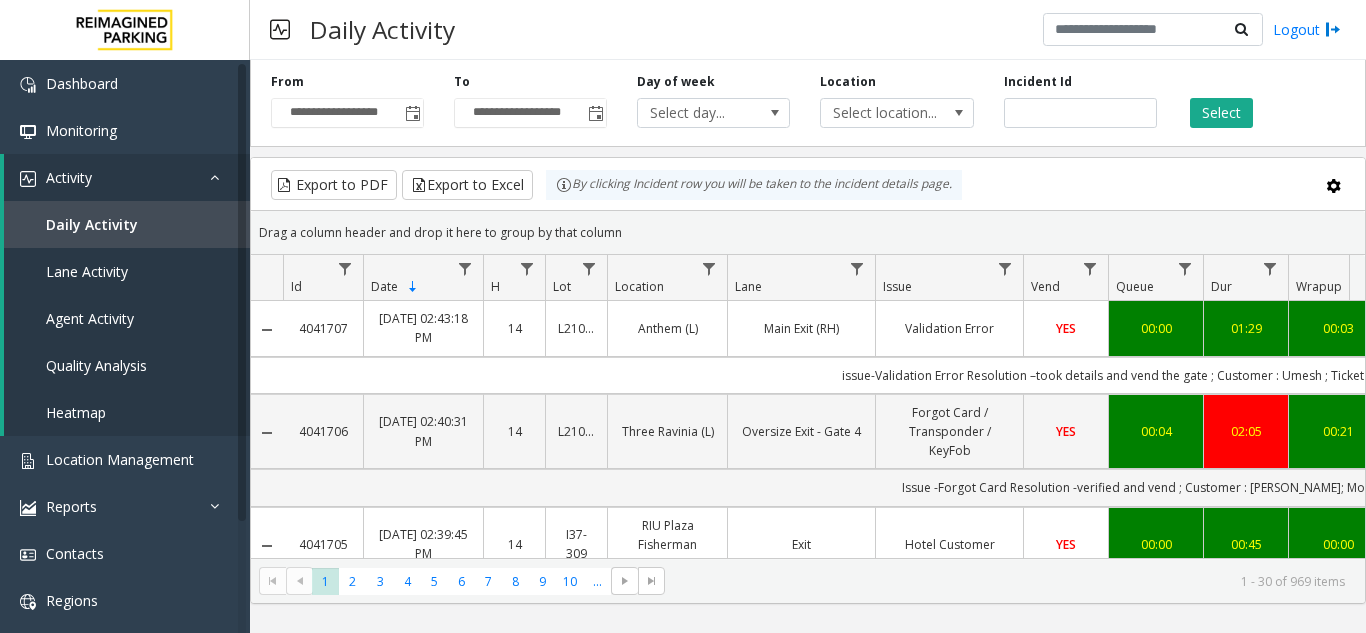 scroll, scrollTop: 0, scrollLeft: 26, axis: horizontal 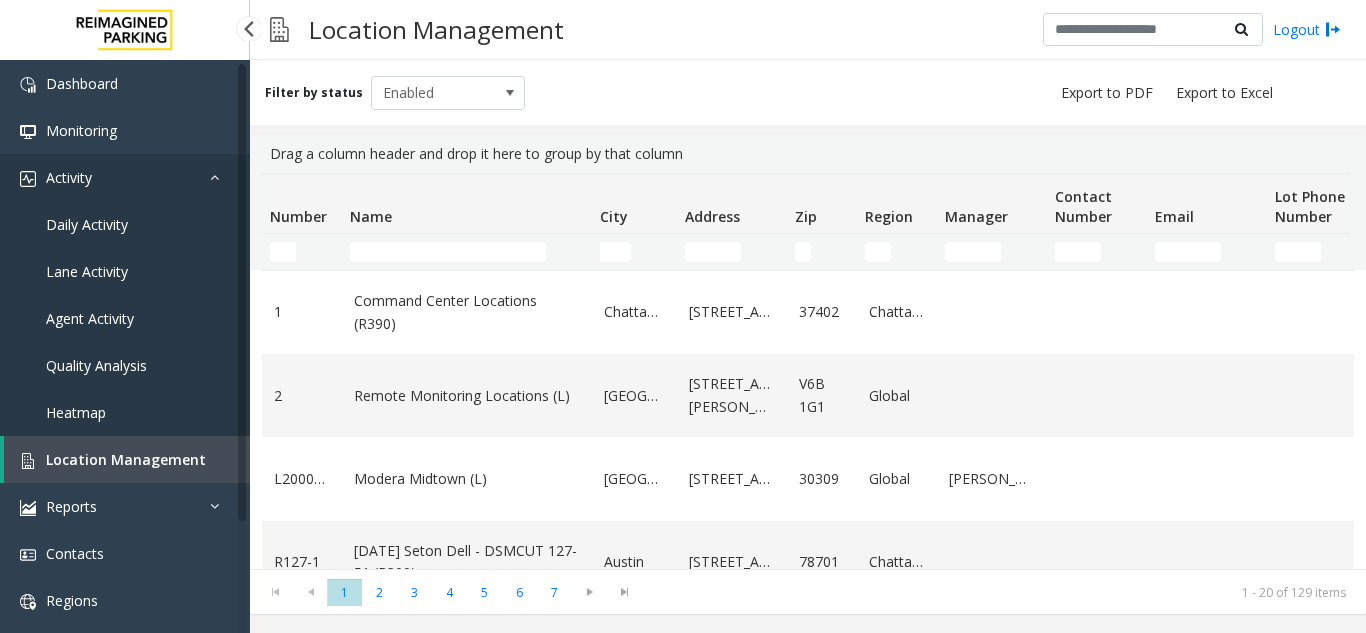 click on "Activity" at bounding box center [125, 177] 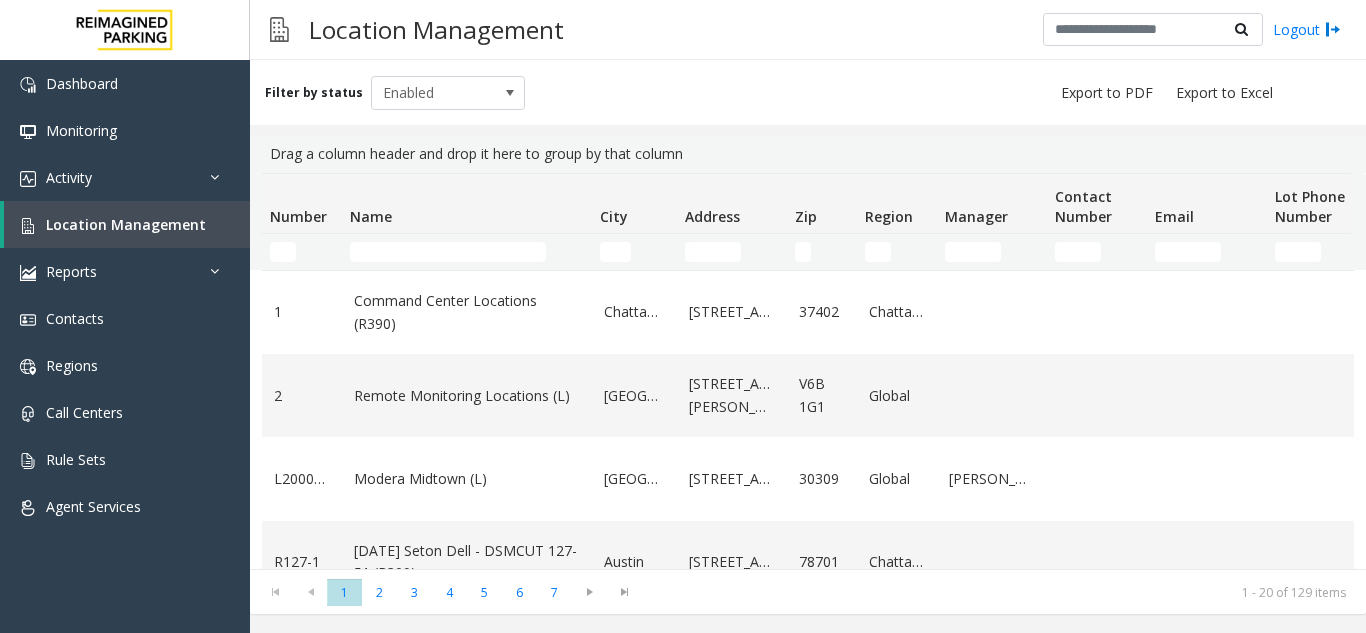 scroll, scrollTop: 0, scrollLeft: 0, axis: both 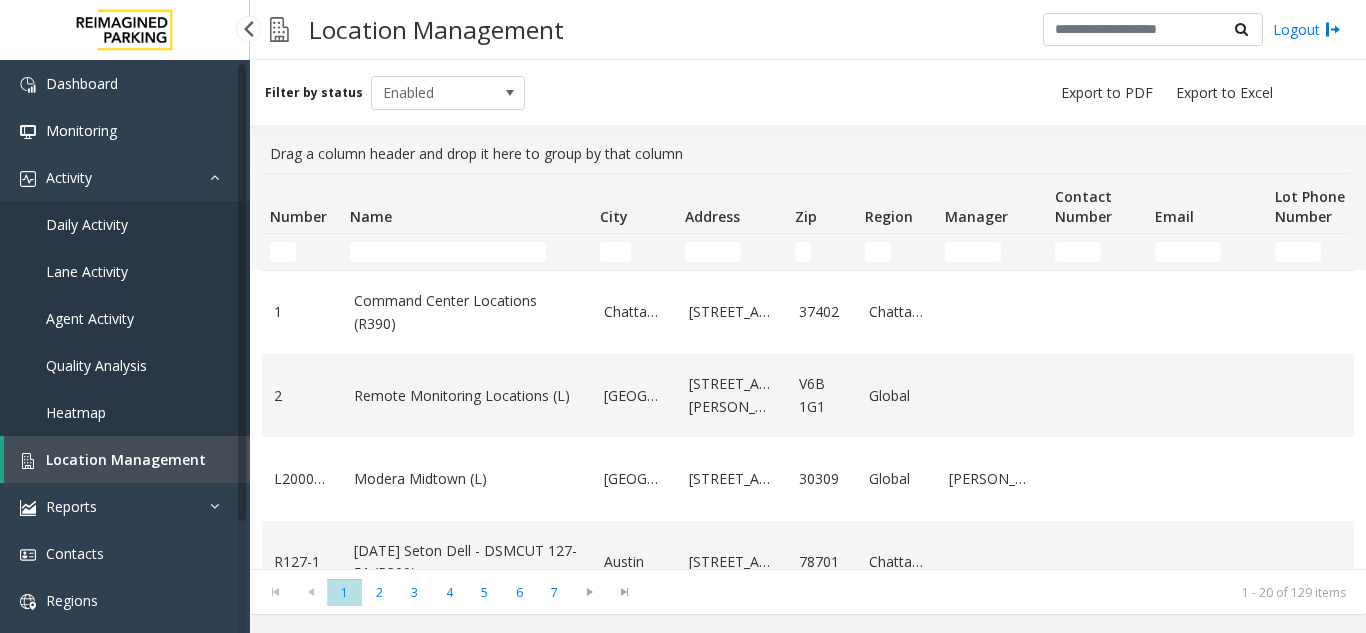 click on "Agent Activity" at bounding box center (90, 318) 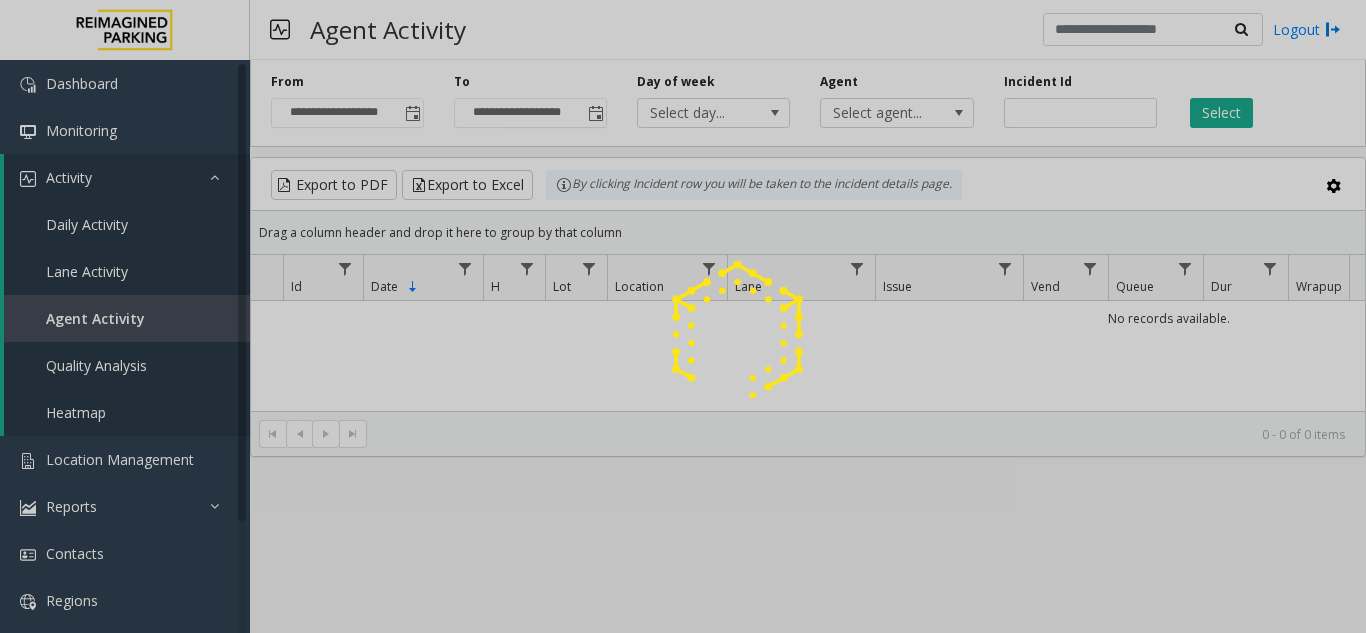 click 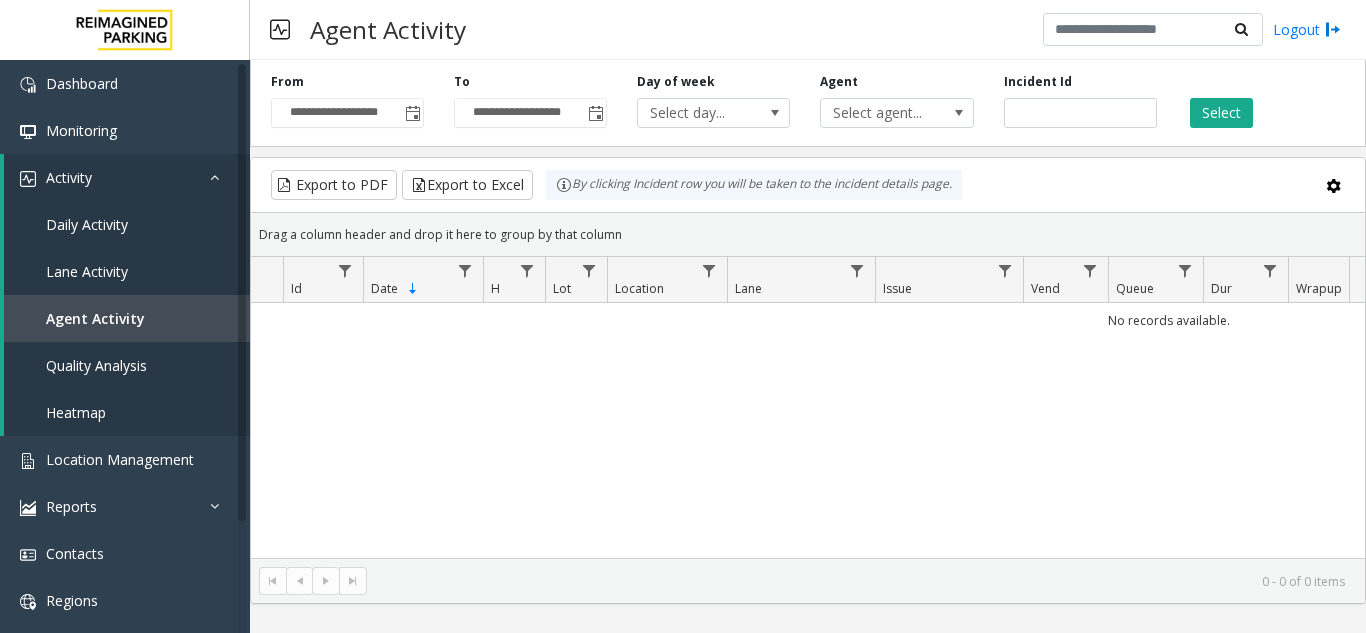 click 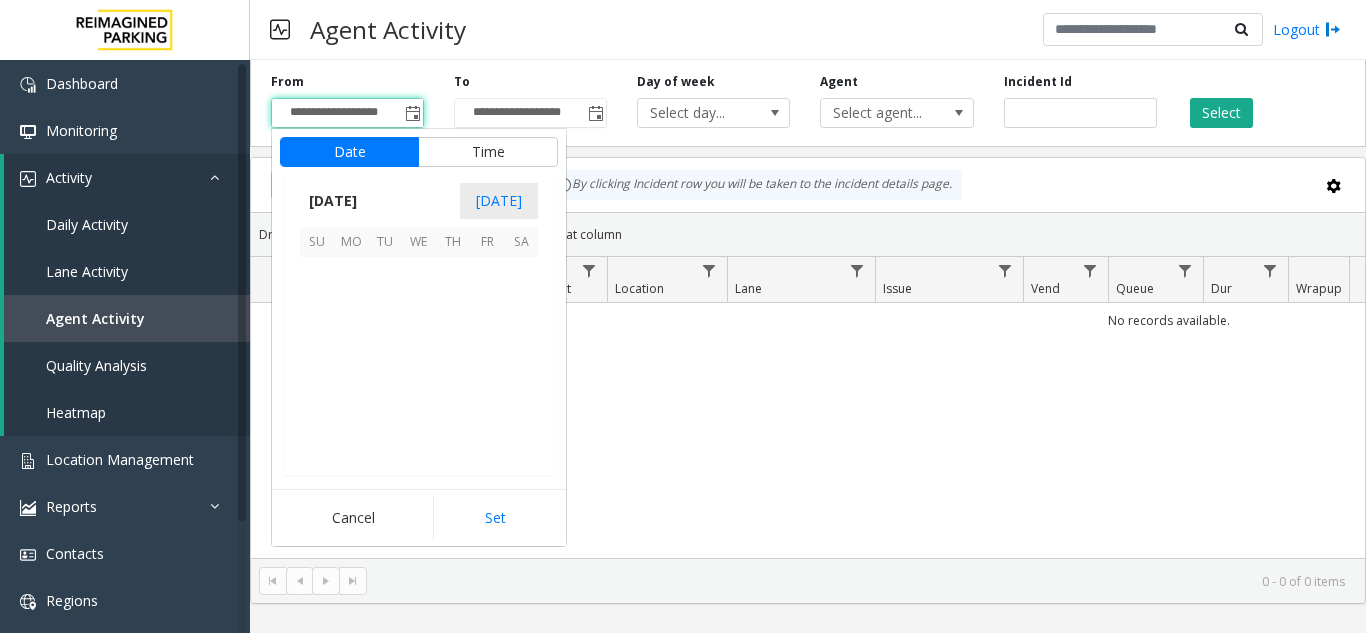 scroll, scrollTop: 358428, scrollLeft: 0, axis: vertical 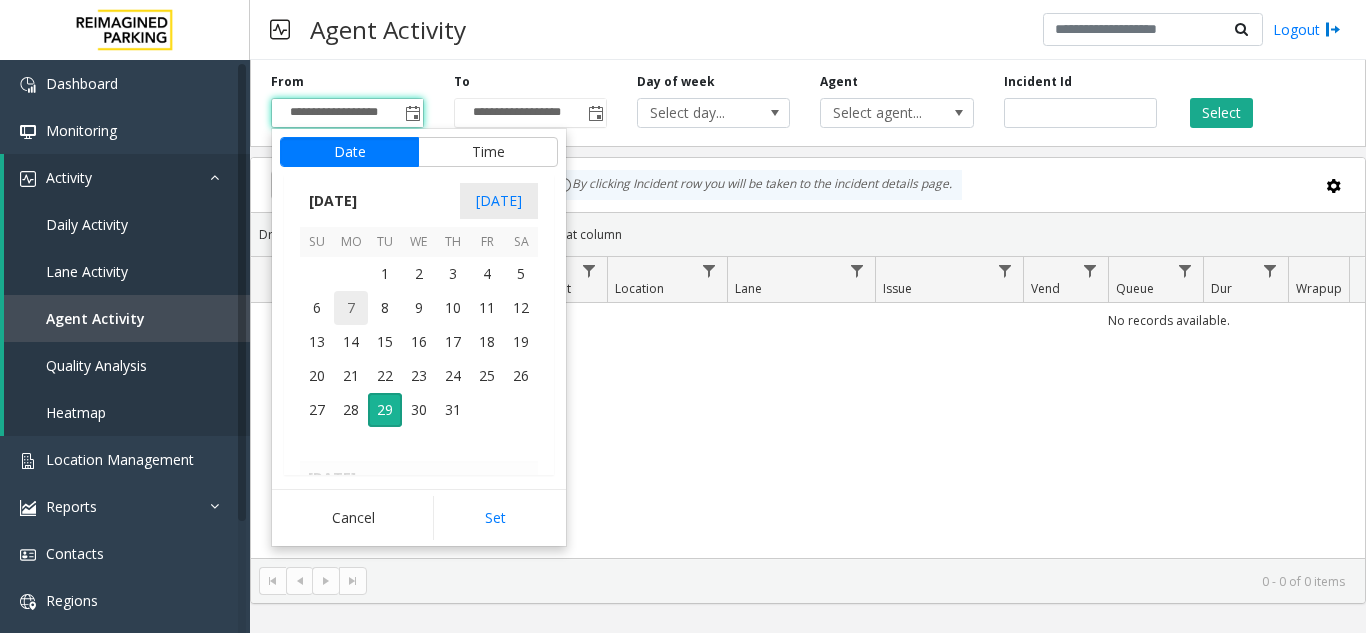 click on "7" at bounding box center (351, 308) 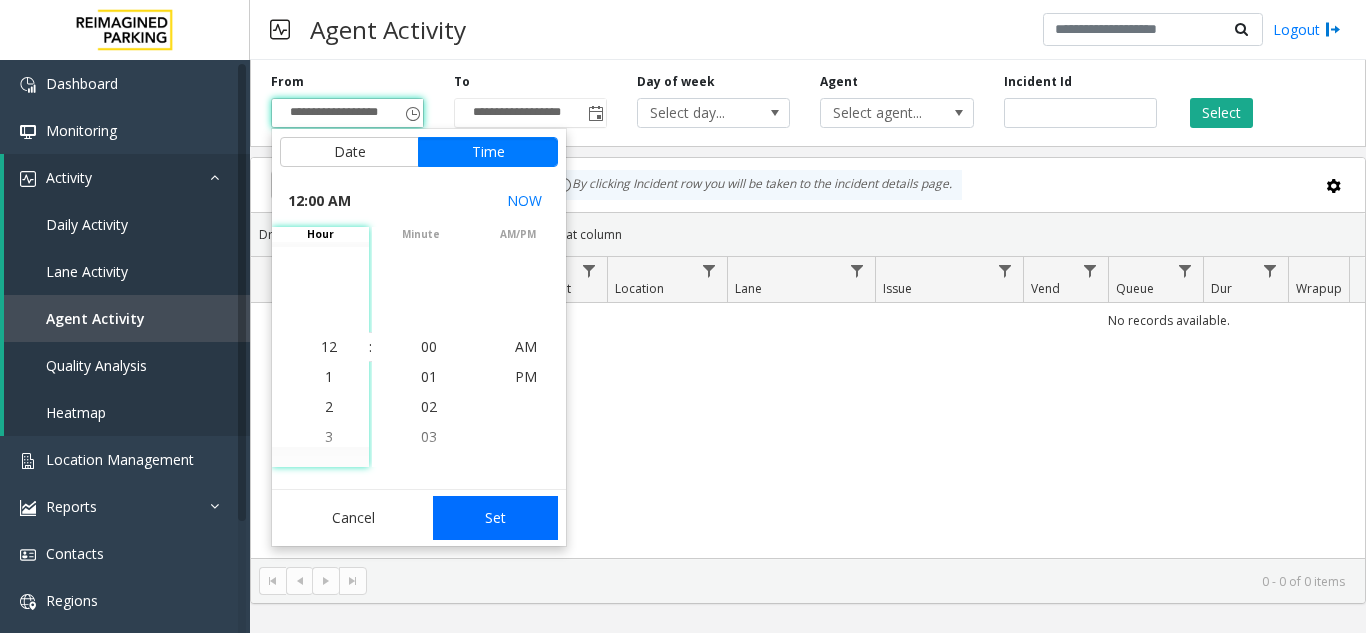 click on "Set" 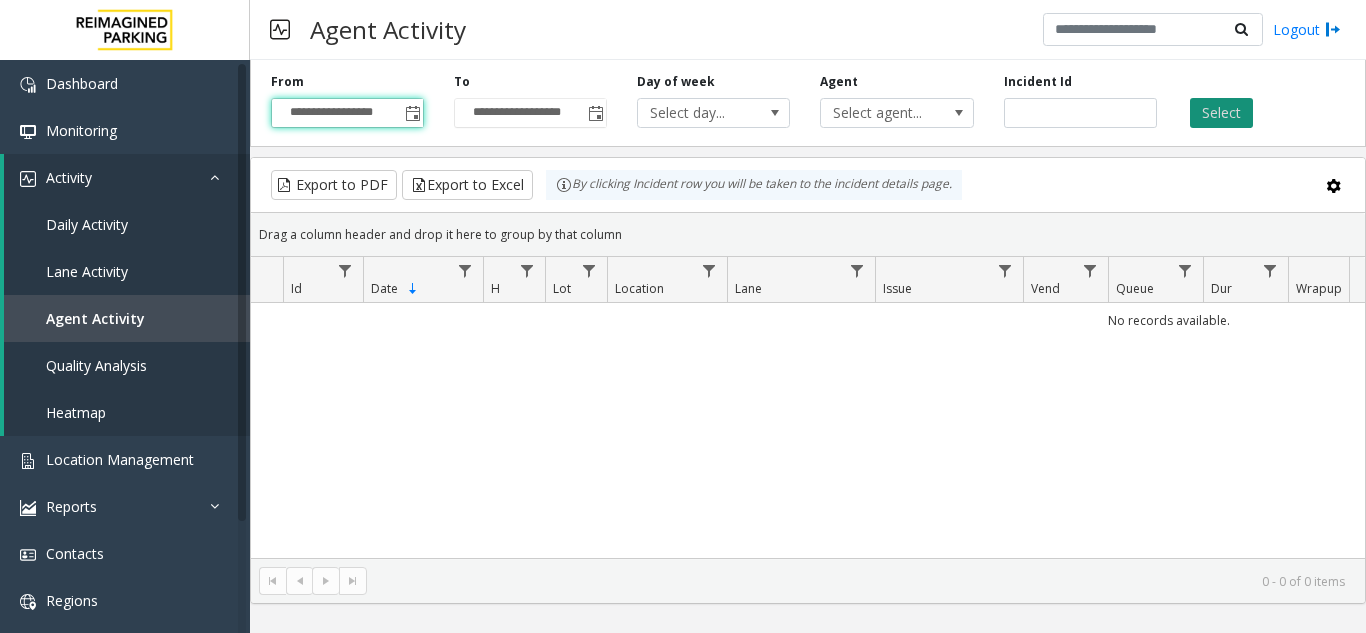 click on "Select" 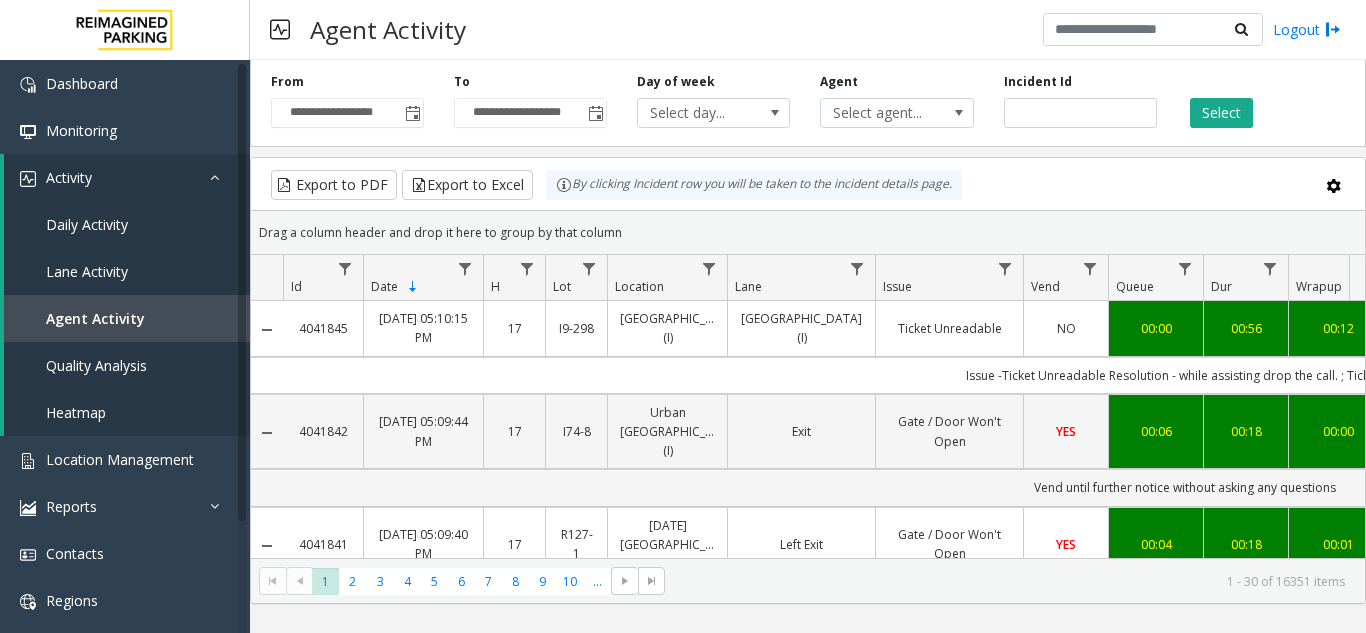 scroll, scrollTop: 0, scrollLeft: 141, axis: horizontal 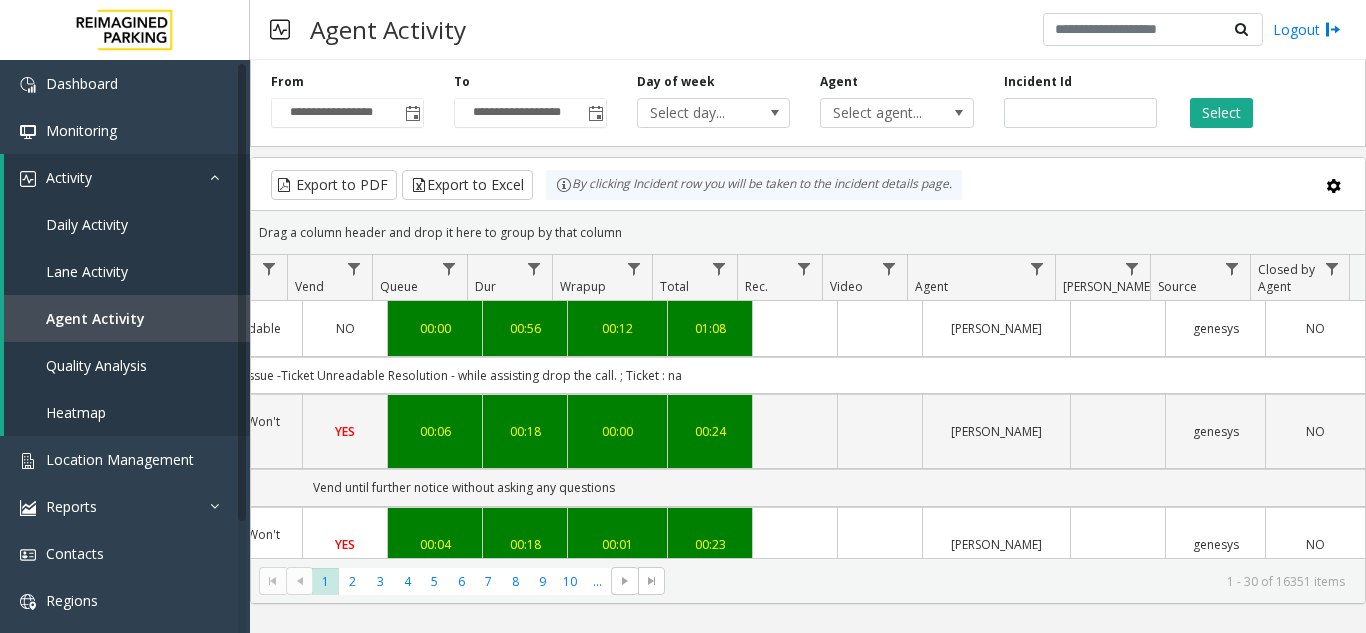 click on "Issue -Ticket Unreadable
Resolution - while assisting drop the call.
; Ticket : na" 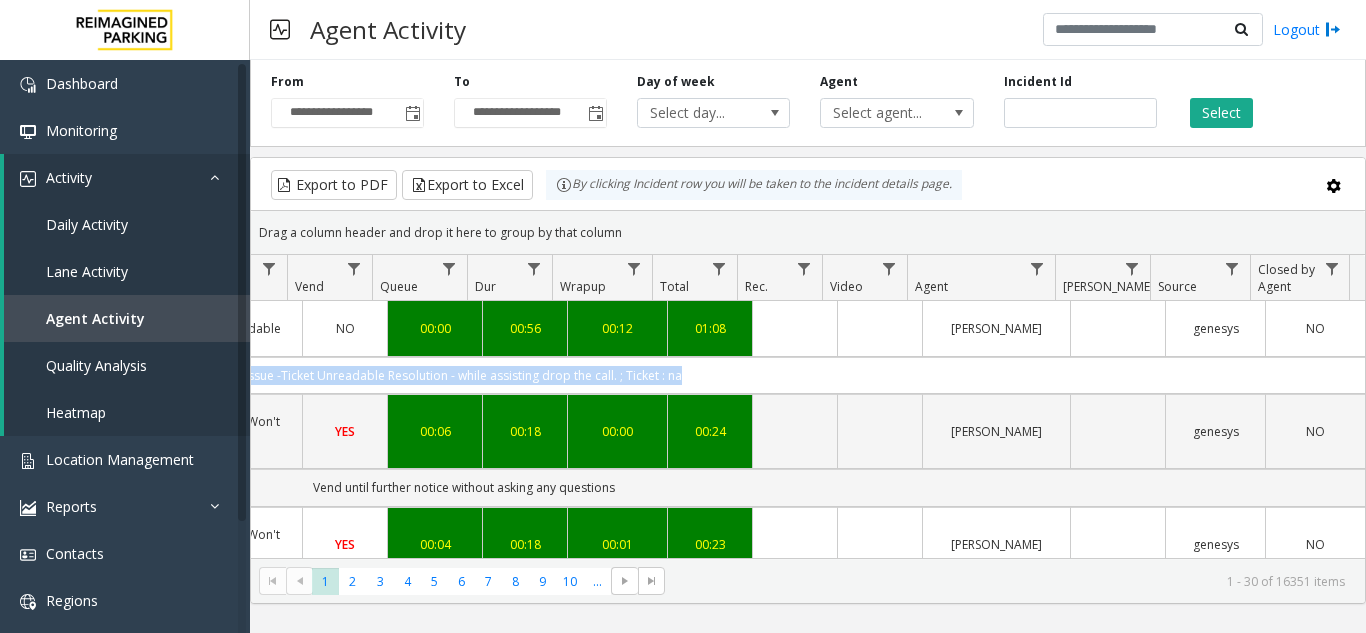 click on "Issue -Ticket Unreadable
Resolution - while assisting drop the call.
; Ticket : na" 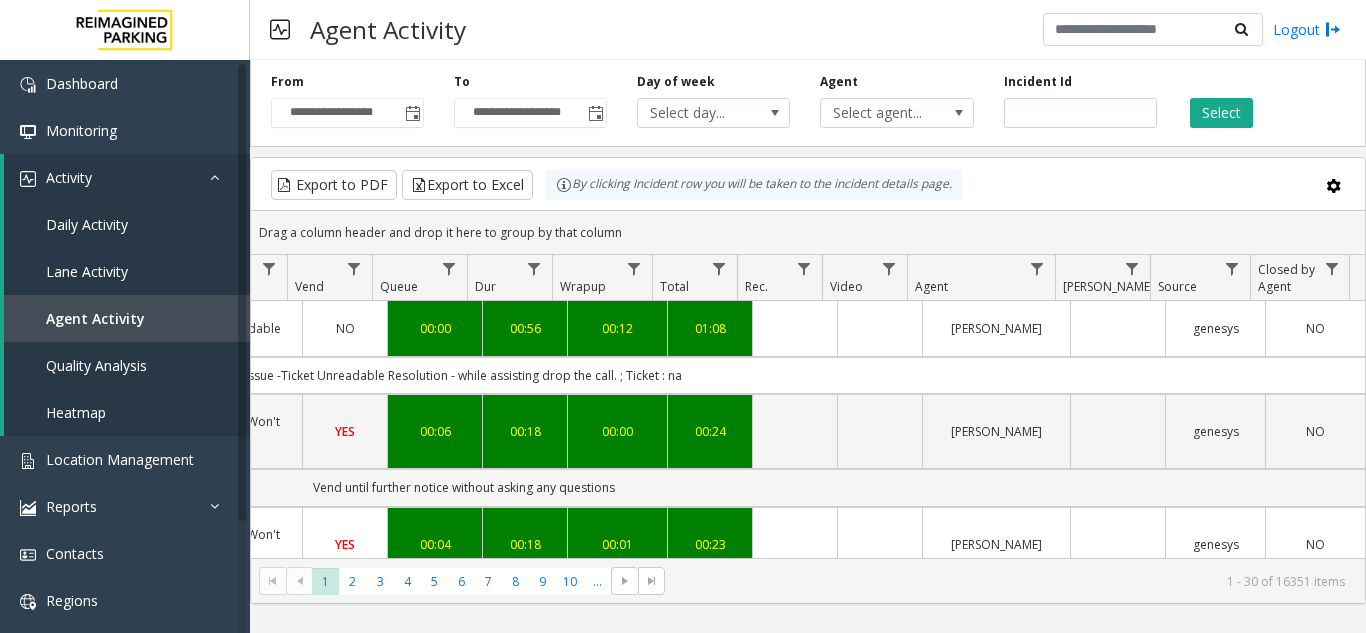 scroll, scrollTop: 0, scrollLeft: 394, axis: horizontal 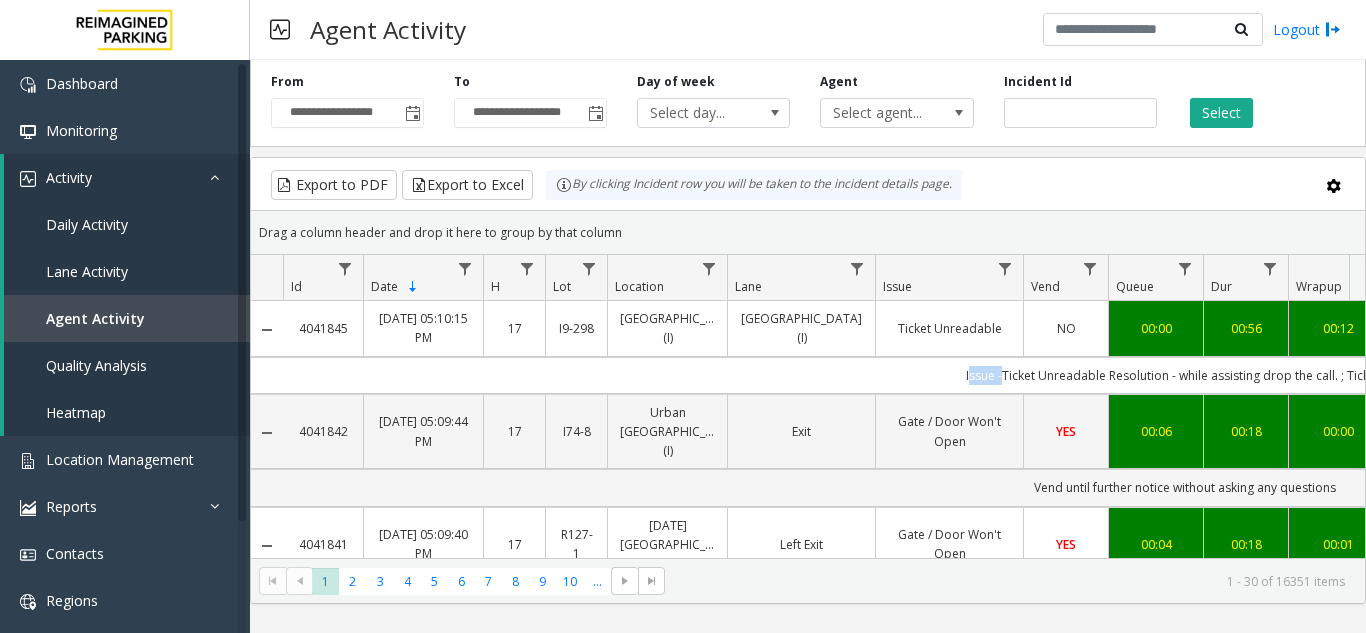 click on "Issue -Ticket Unreadable
Resolution - while assisting drop the call.
; Ticket : na" 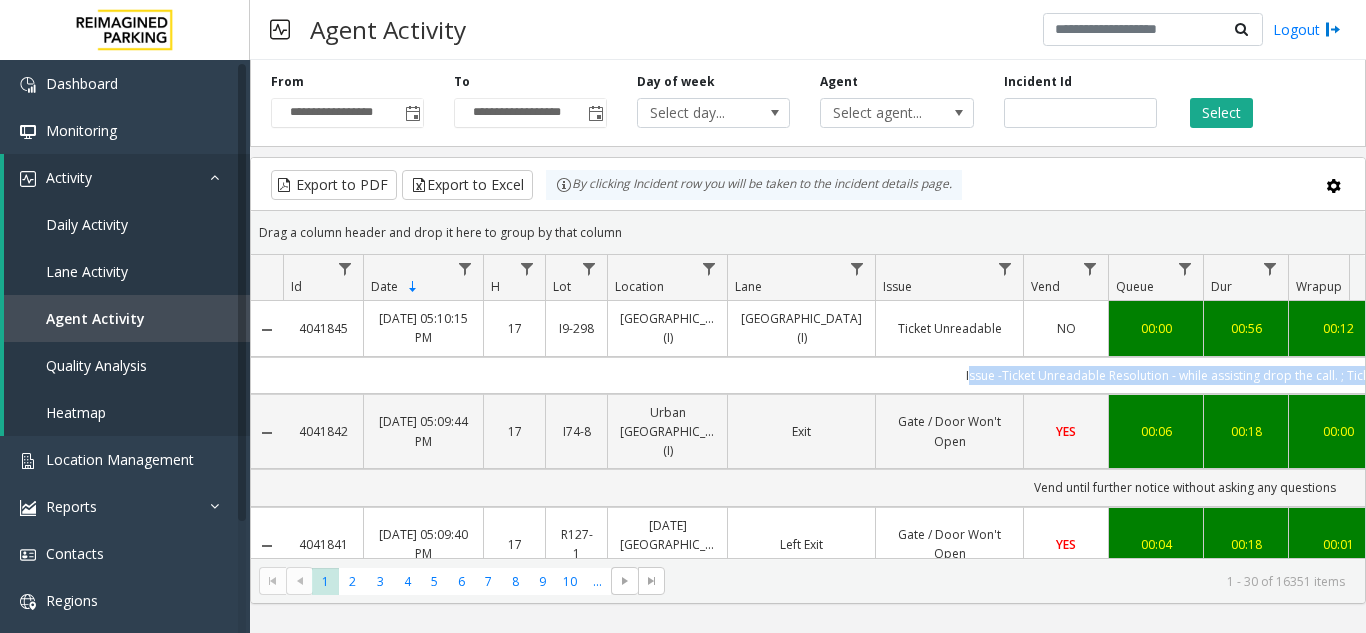 drag, startPoint x: 791, startPoint y: 376, endPoint x: 888, endPoint y: 370, distance: 97.18539 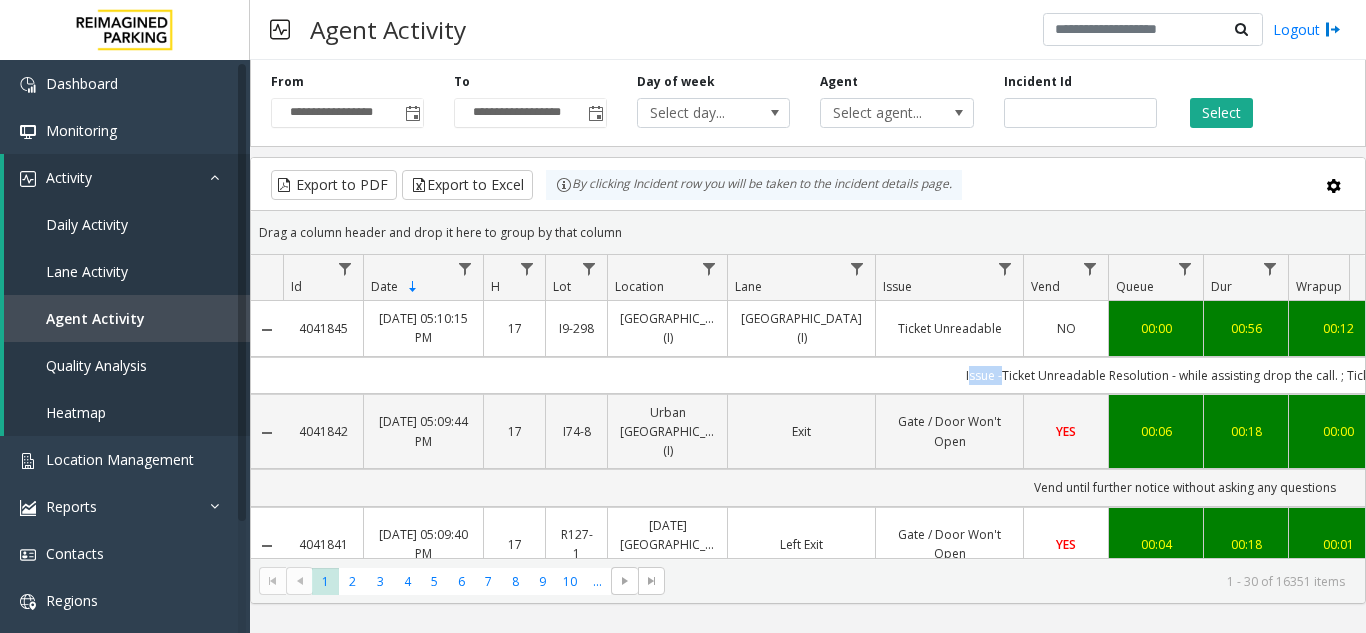 click on "Issue -Ticket Unreadable
Resolution - while assisting drop the call.
; Ticket : na" 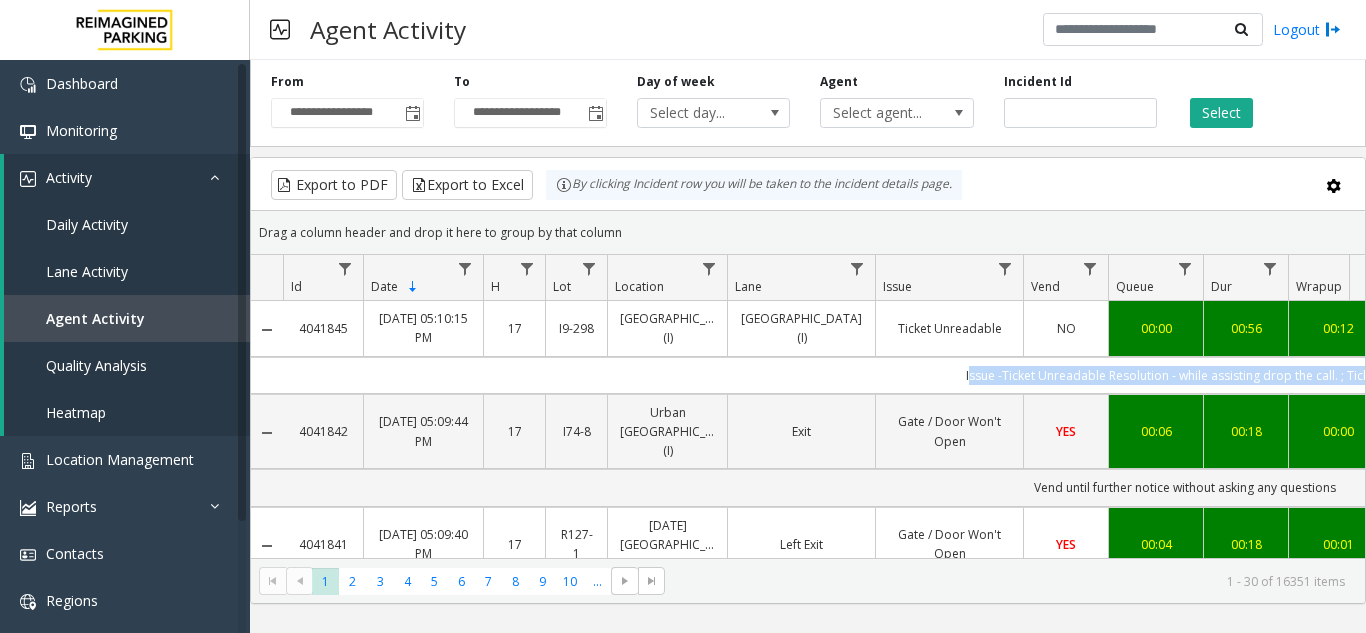 click on "Issue -Ticket Unreadable
Resolution - while assisting drop the call.
; Ticket : na" 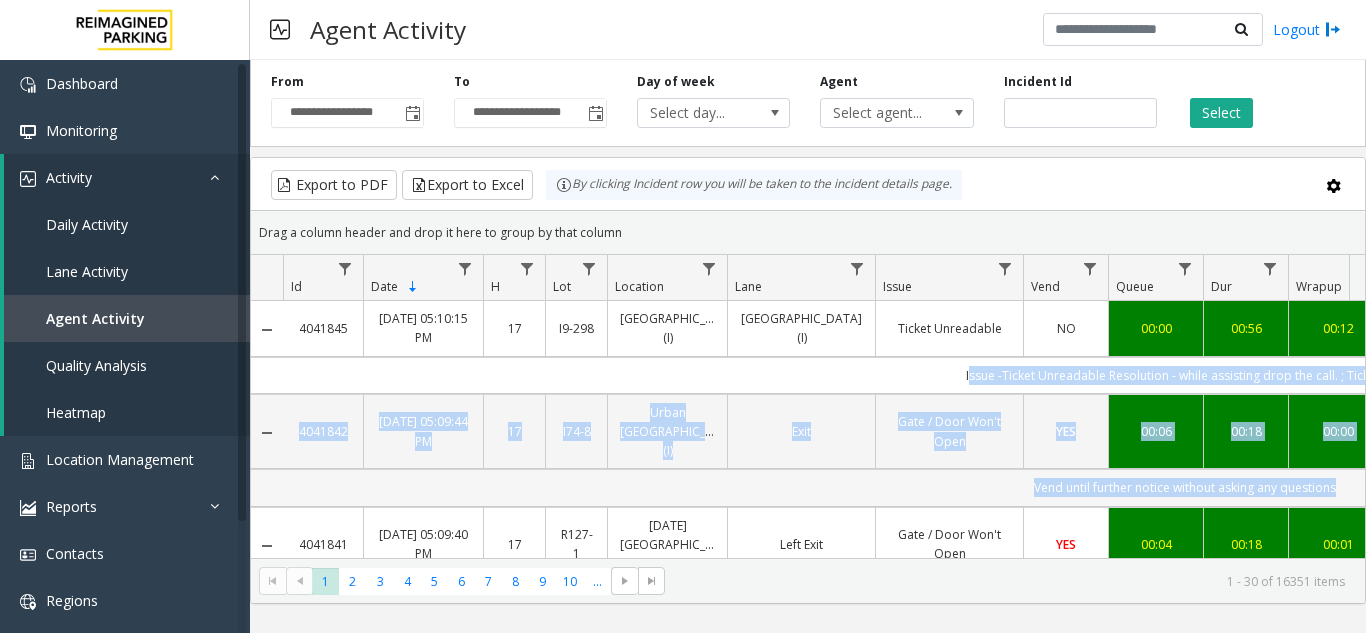 drag, startPoint x: 888, startPoint y: 370, endPoint x: 950, endPoint y: 476, distance: 122.80065 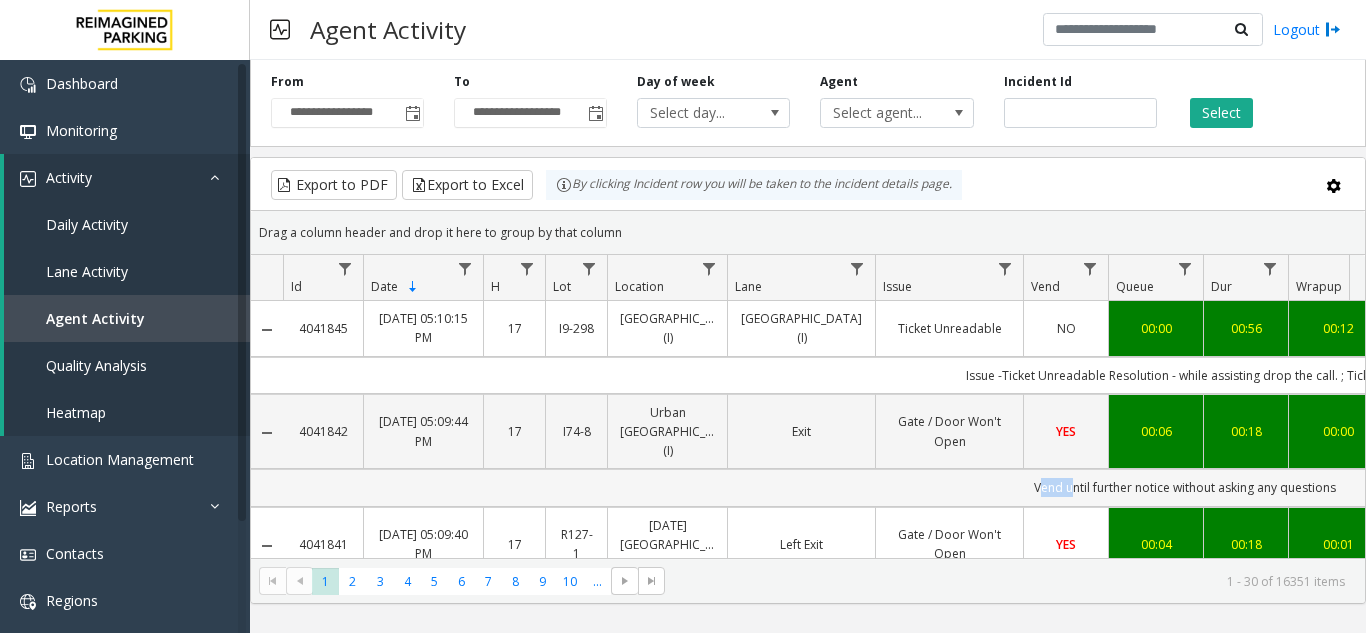 click on "Vend until further notice without asking any questions" 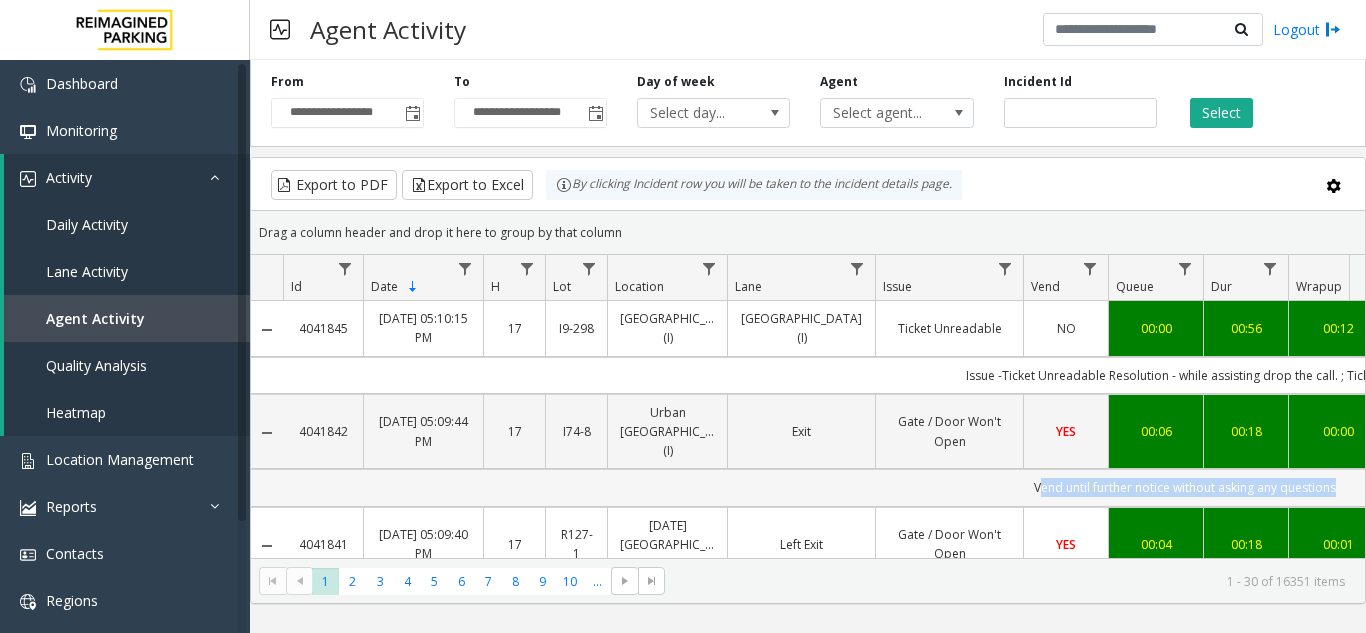 click on "Vend until further notice without asking any questions" 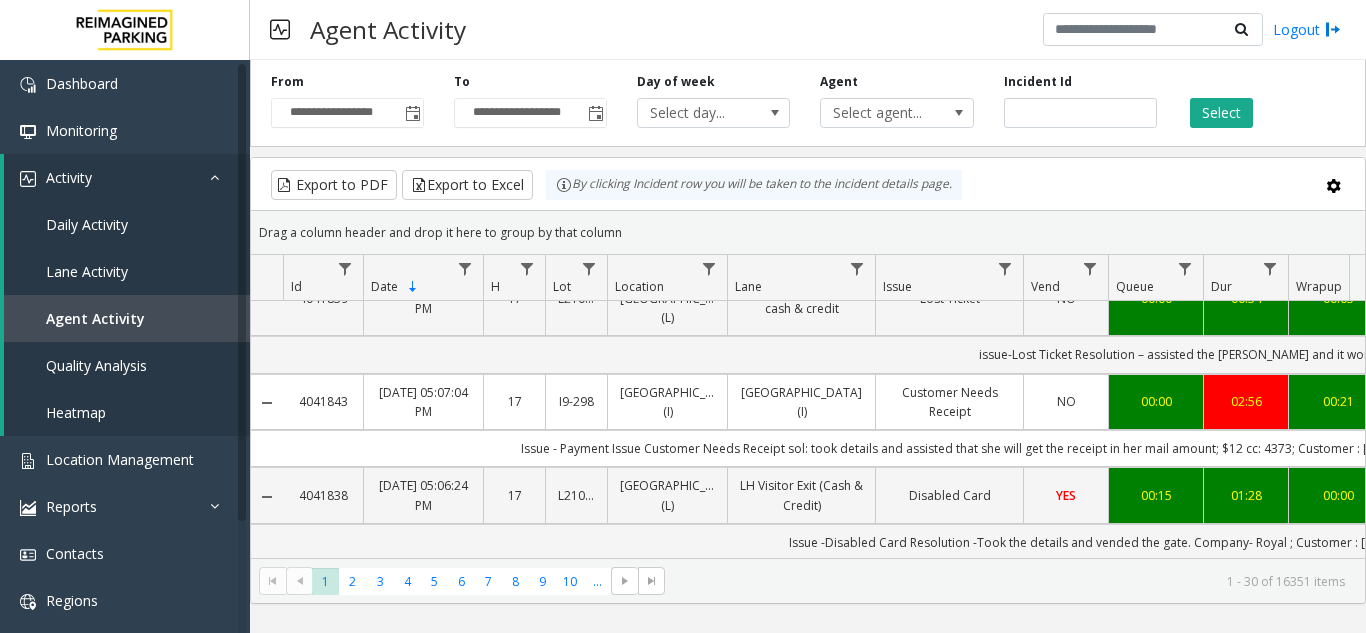 scroll, scrollTop: 600, scrollLeft: 0, axis: vertical 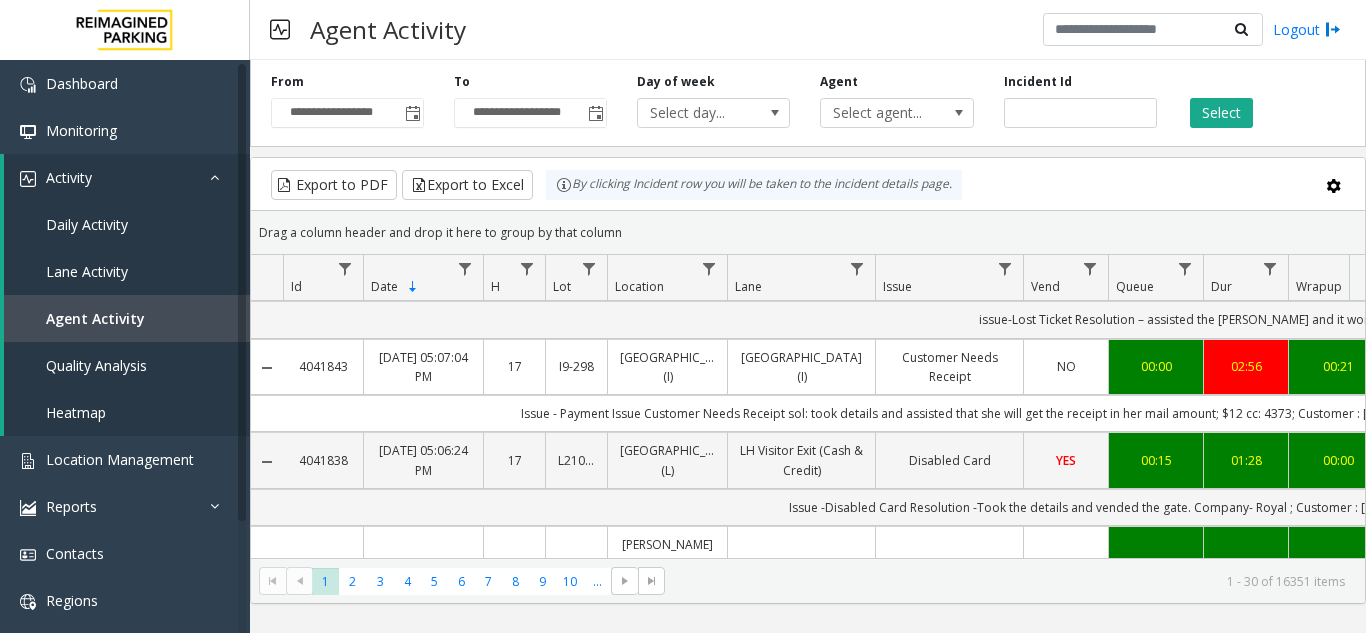 click on "Issue - Payment Issue
Customer Needs Receipt
sol:  took details and assisted that she will get the receipt in her mail
amount; $12
cc: 4373; Customer : Jenelle Anthony ; Phone : 4168582553; Email : jtanthony28@hotmail.com" 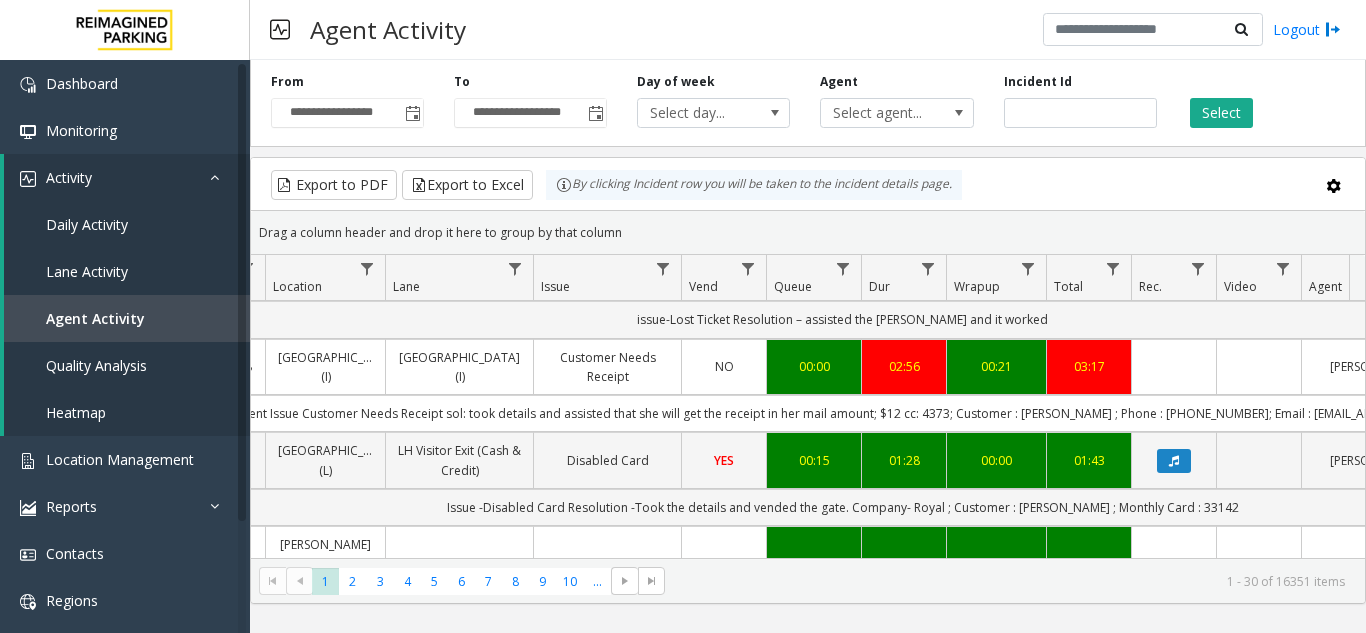 scroll, scrollTop: 600, scrollLeft: 736, axis: both 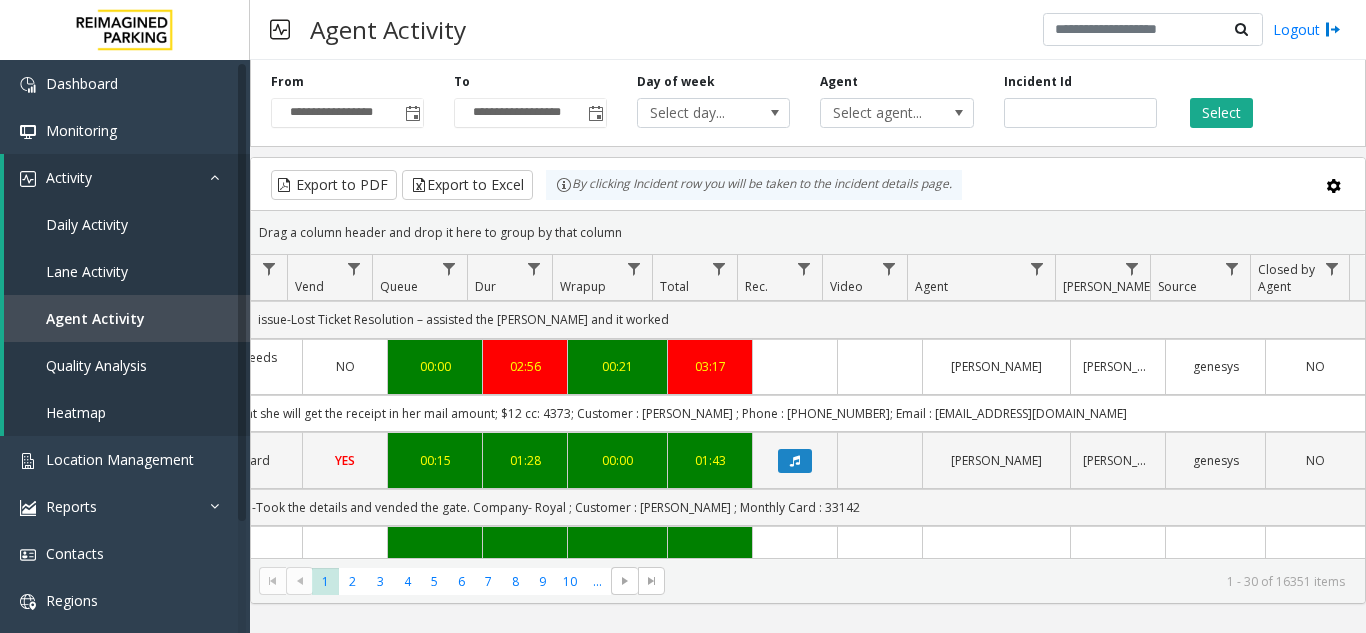 click on "Issue - Payment Issue
Customer Needs Receipt
sol:  took details and assisted that she will get the receipt in her mail
amount; $12
cc: 4373; Customer : Jenelle Anthony ; Phone : 4168582553; Email : jtanthony28@hotmail.com" 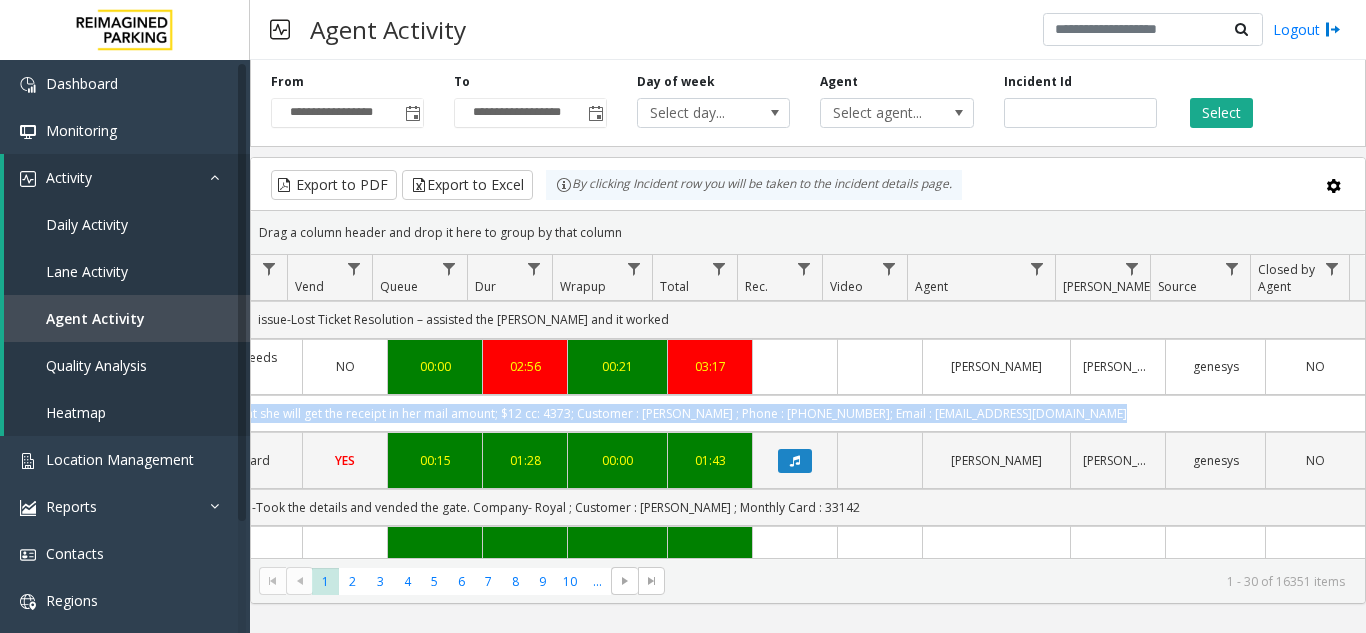 click on "Issue - Payment Issue
Customer Needs Receipt
sol:  took details and assisted that she will get the receipt in her mail
amount; $12
cc: 4373; Customer : Jenelle Anthony ; Phone : 4168582553; Email : jtanthony28@hotmail.com" 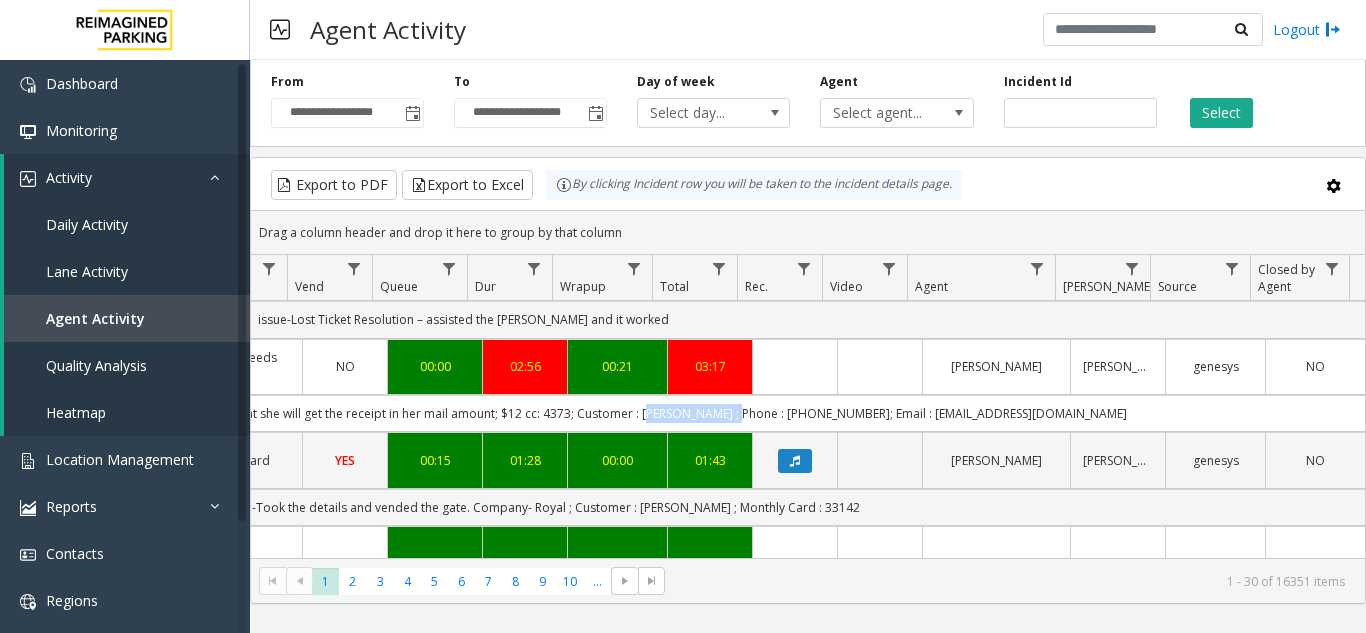 drag, startPoint x: 687, startPoint y: 387, endPoint x: 705, endPoint y: 387, distance: 18 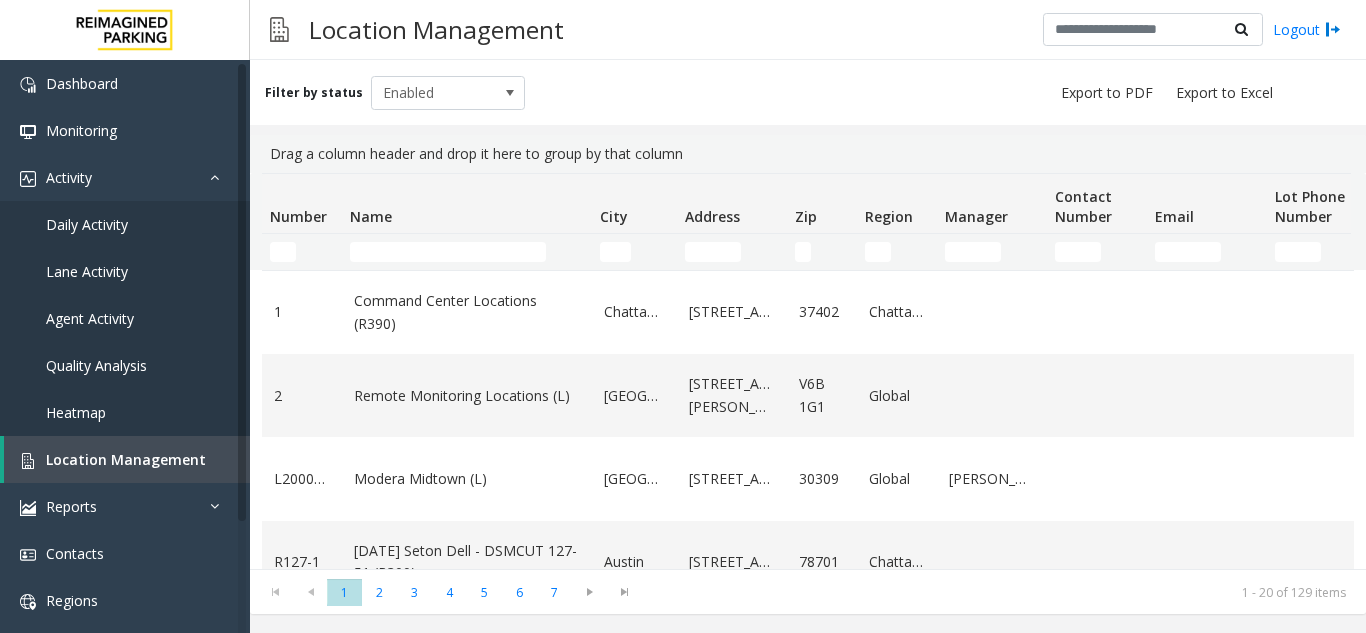 scroll, scrollTop: 0, scrollLeft: 0, axis: both 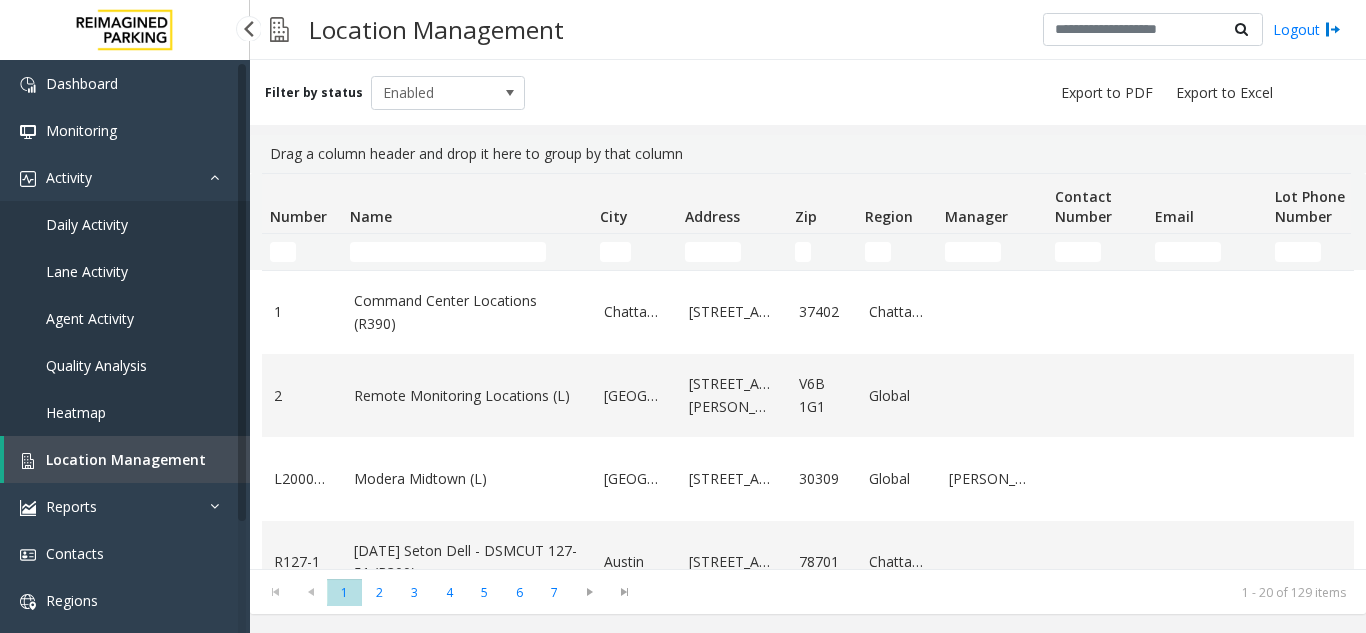 click on "Agent Activity" at bounding box center [90, 318] 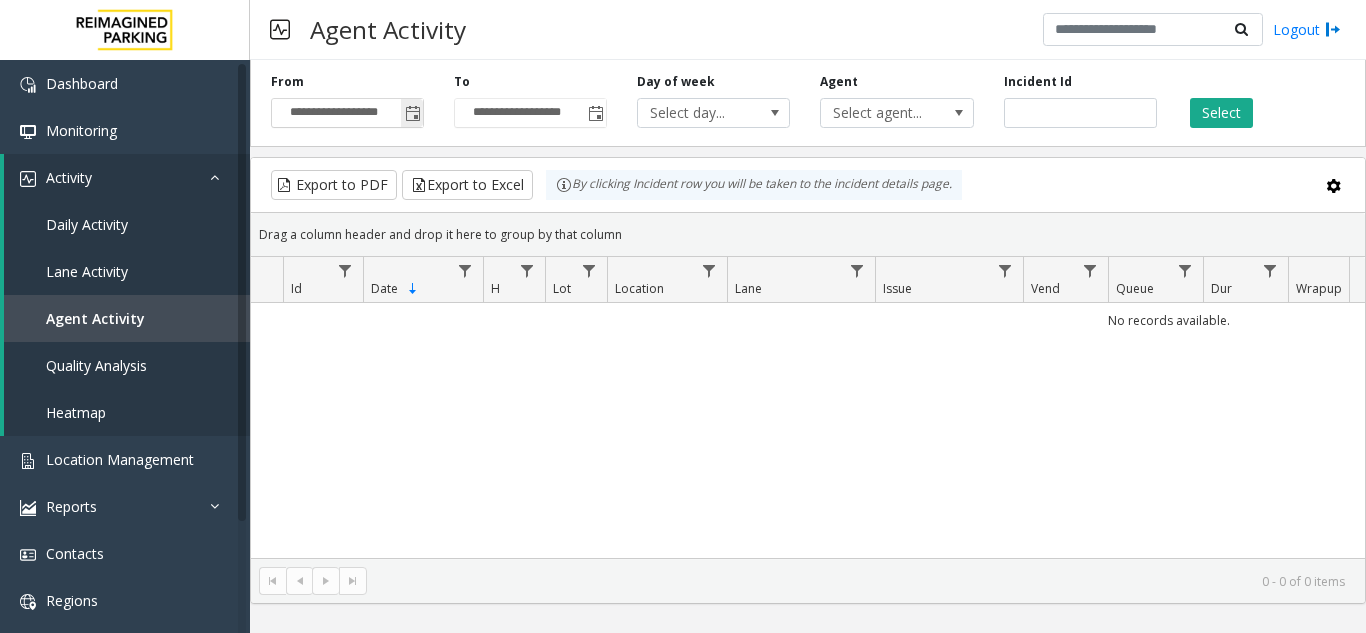 click 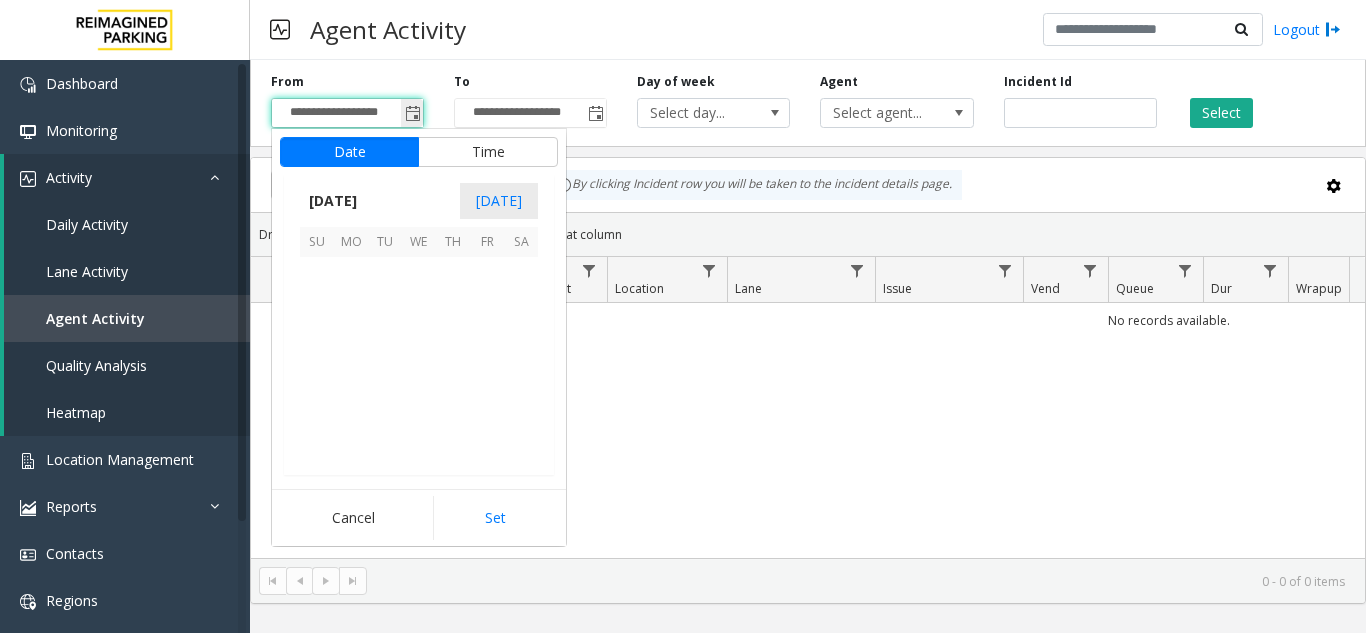 scroll, scrollTop: 358428, scrollLeft: 0, axis: vertical 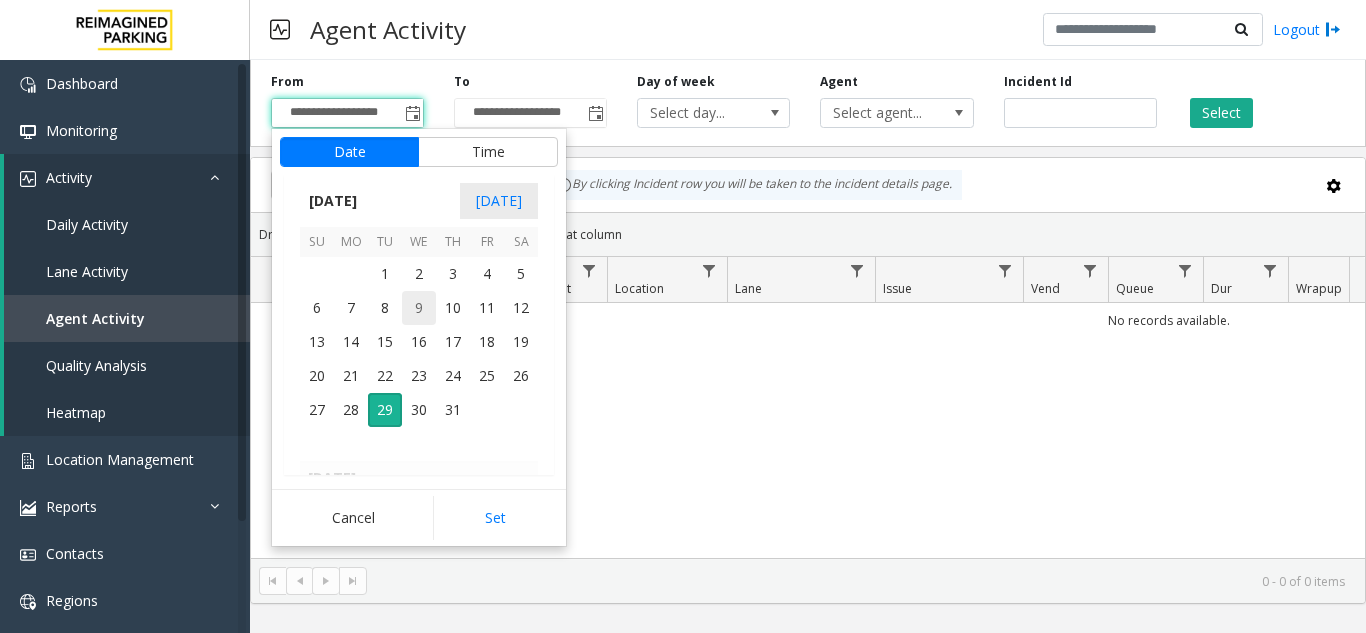 click on "9" at bounding box center [419, 308] 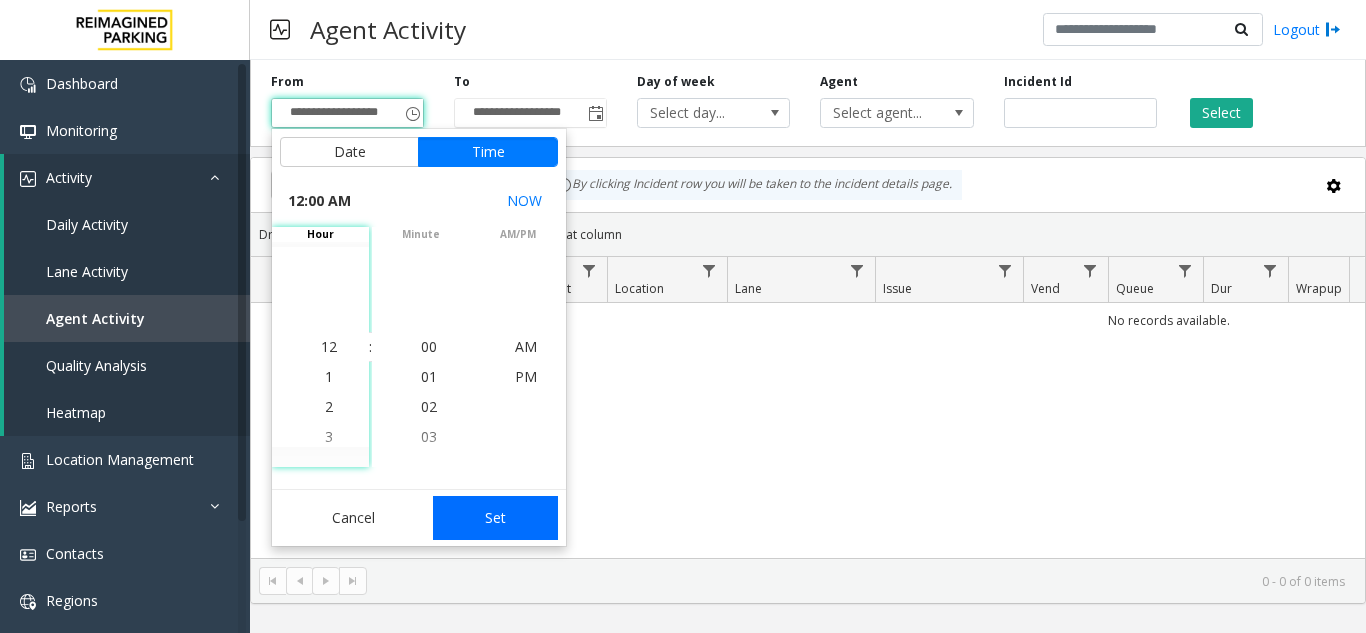 click on "Set" 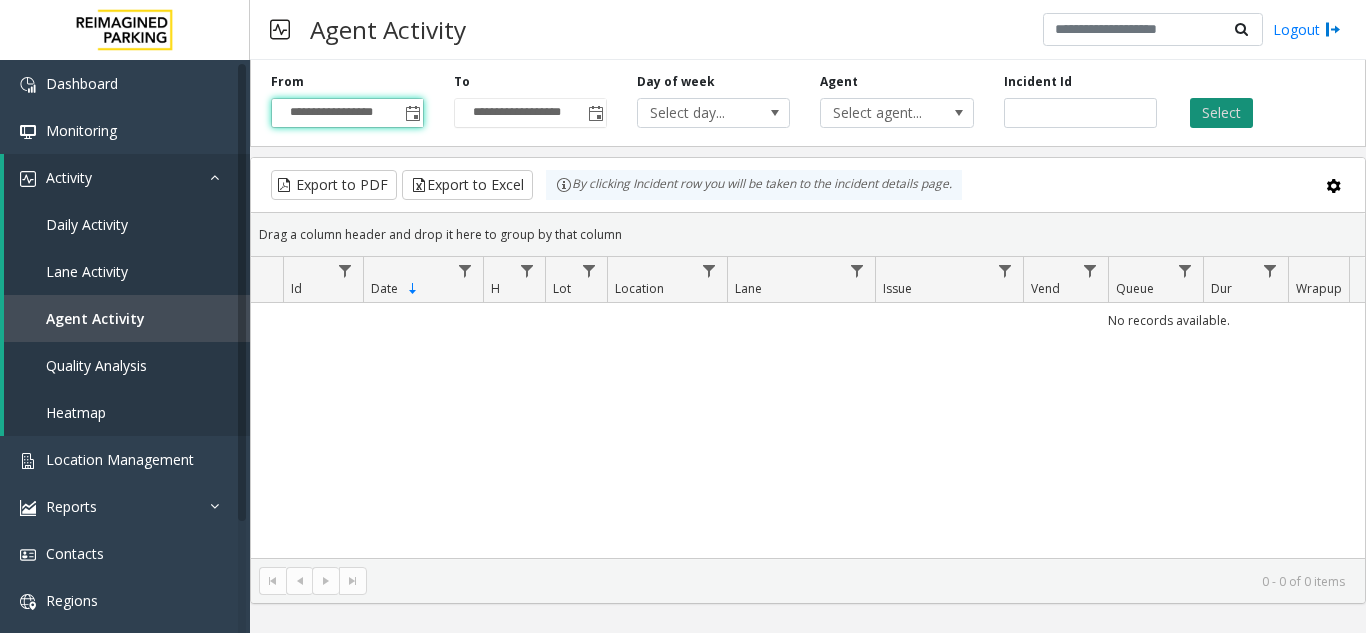 click on "Select" 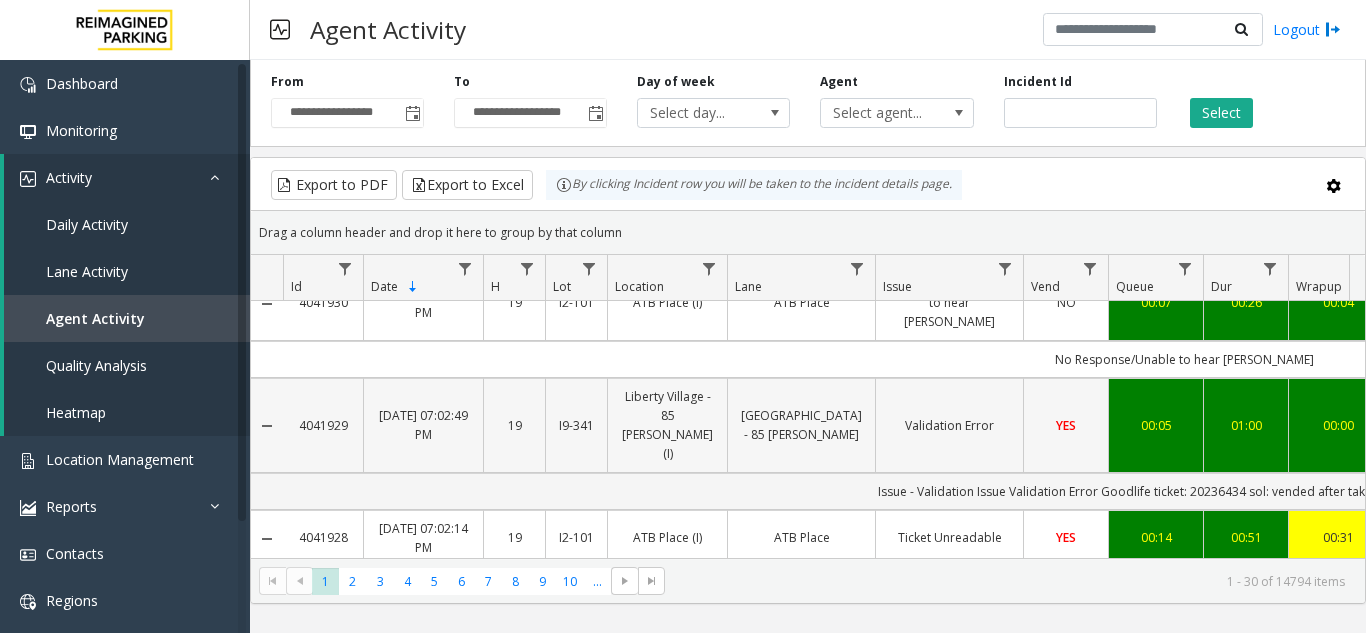 scroll, scrollTop: 400, scrollLeft: 0, axis: vertical 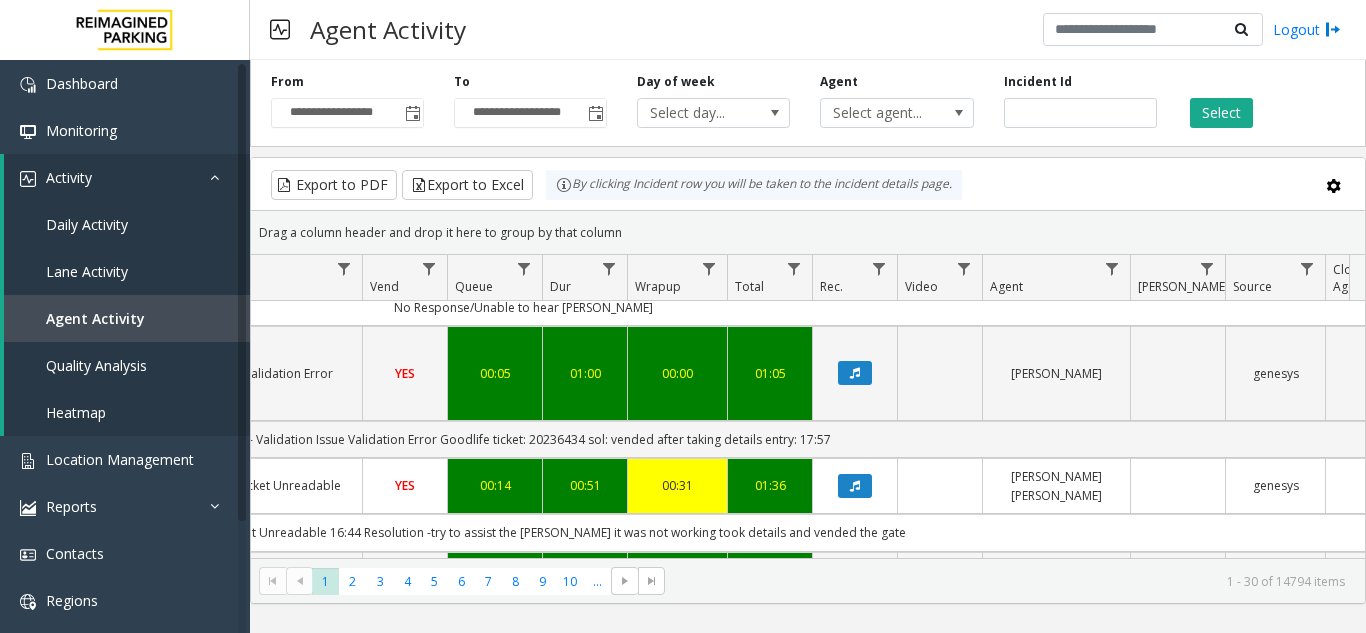 click on "420852
Issue -Ticket Unreadable
16:44
Resolution -try to assist the [PERSON_NAME] it was not working took details and vended the gate" 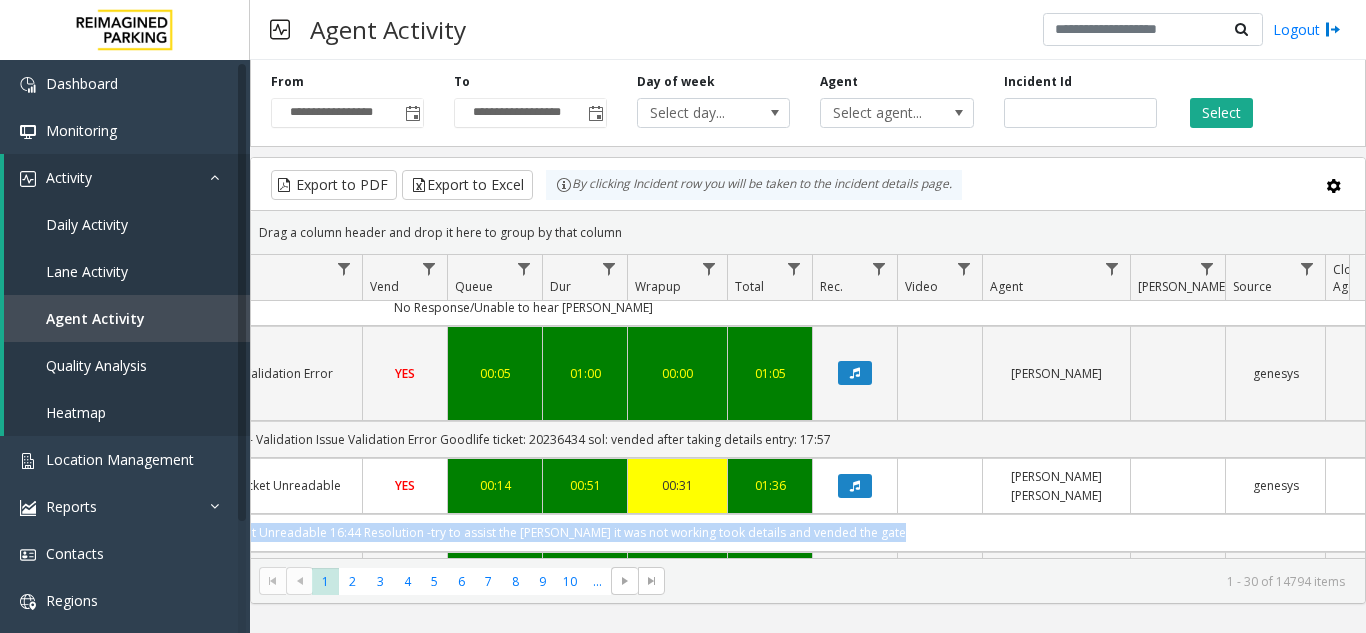 click on "420852
Issue -Ticket Unreadable
16:44
Resolution -try to assist the [PERSON_NAME] it was not working took details and vended the gate" 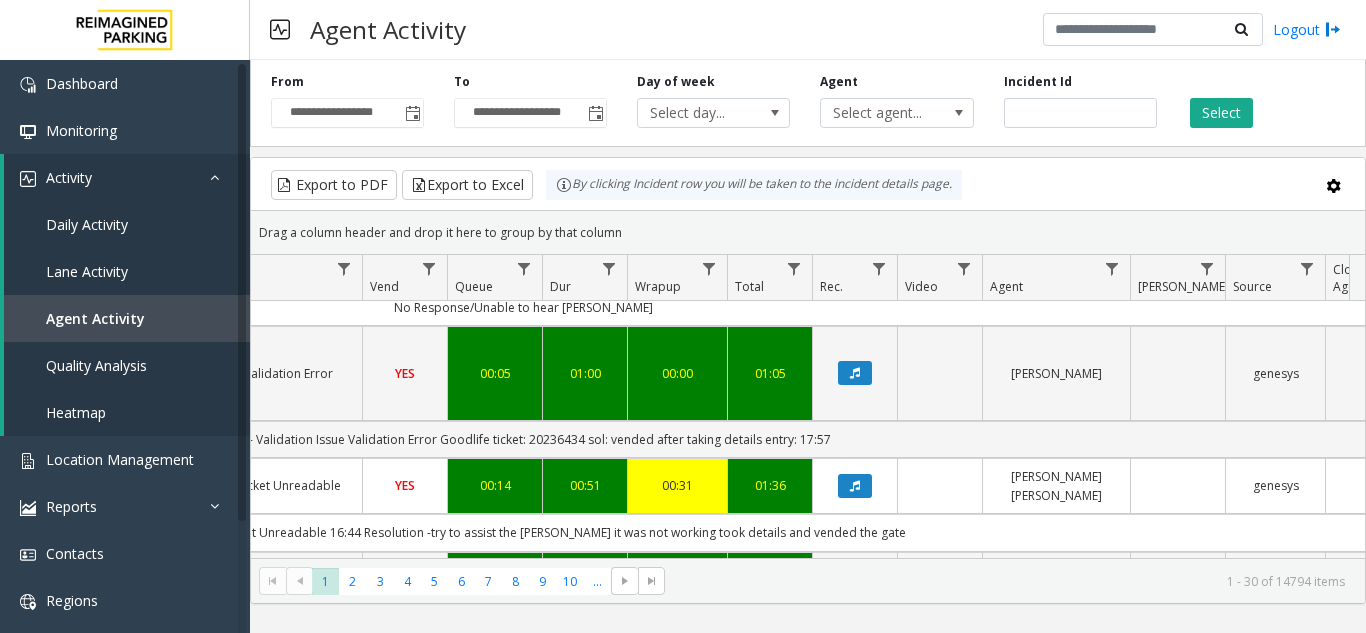 scroll, scrollTop: 500, scrollLeft: 631, axis: both 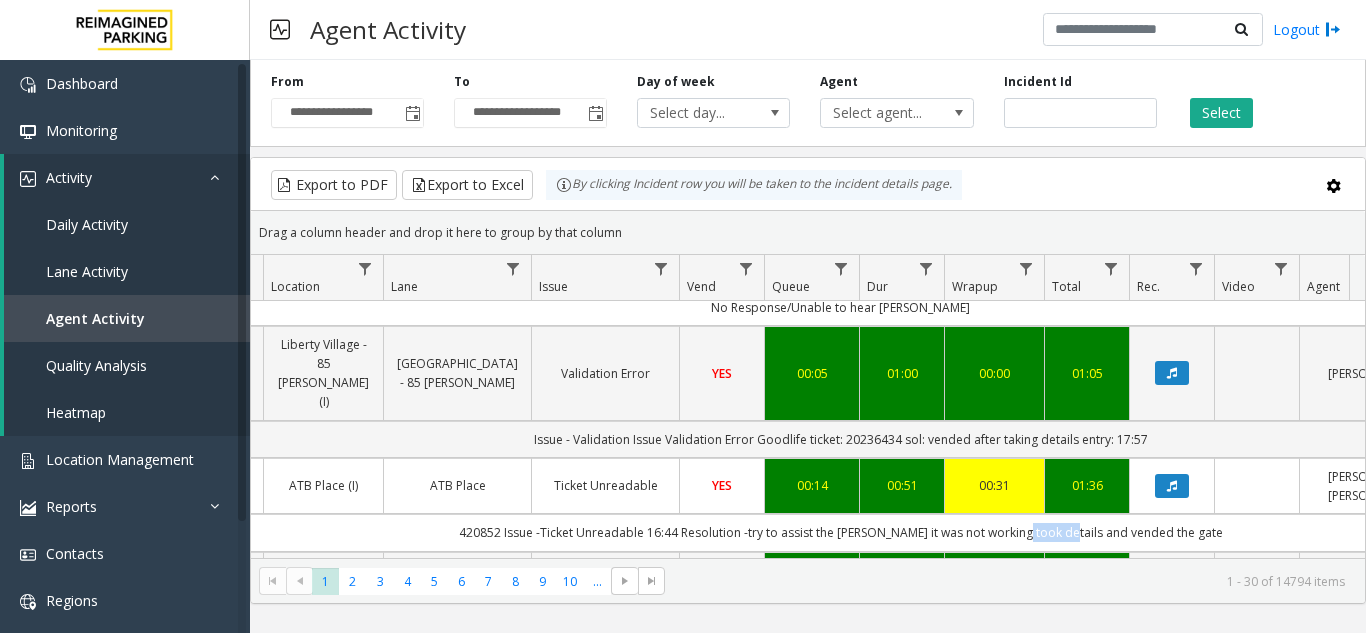 click on "420852
Issue -Ticket Unreadable
16:44
Resolution -try to assist the [PERSON_NAME] it was not working took details and vended the gate" 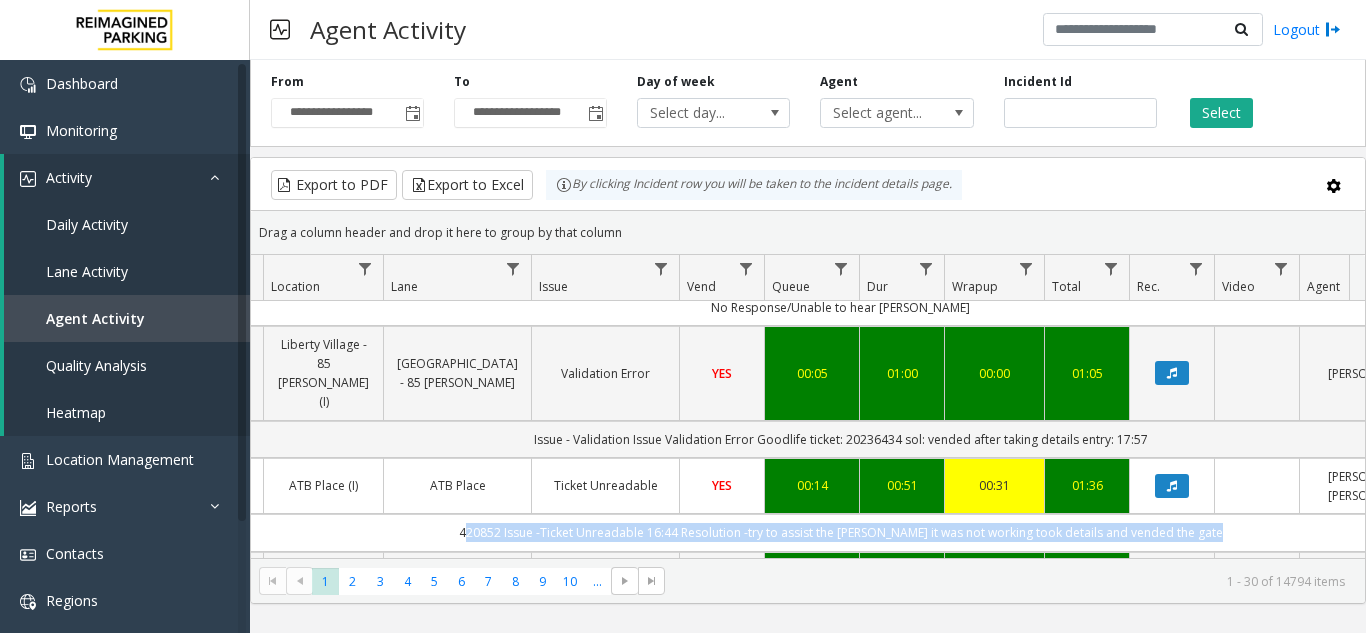click on "420852
Issue -Ticket Unreadable
16:44
Resolution -try to assist the [PERSON_NAME] it was not working took details and vended the gate" 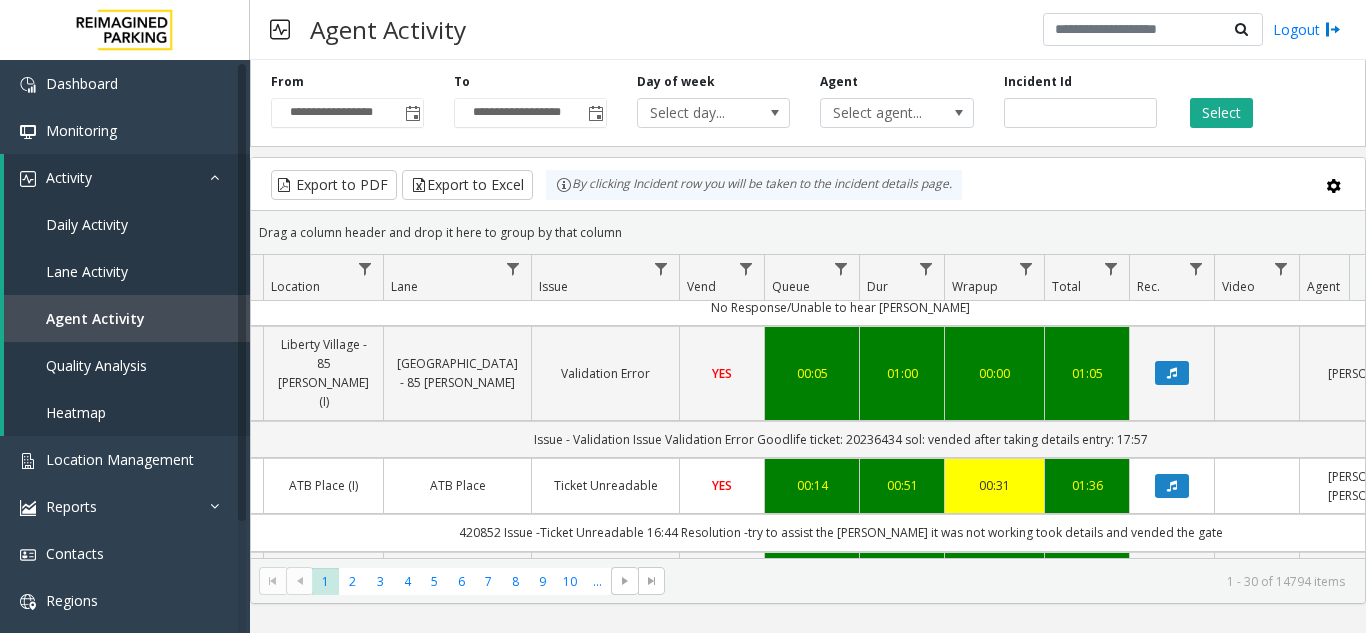 click on "420852
Issue -Ticket Unreadable
16:44
Resolution -try to assist the [PERSON_NAME] it was not working took details and vended the gate" 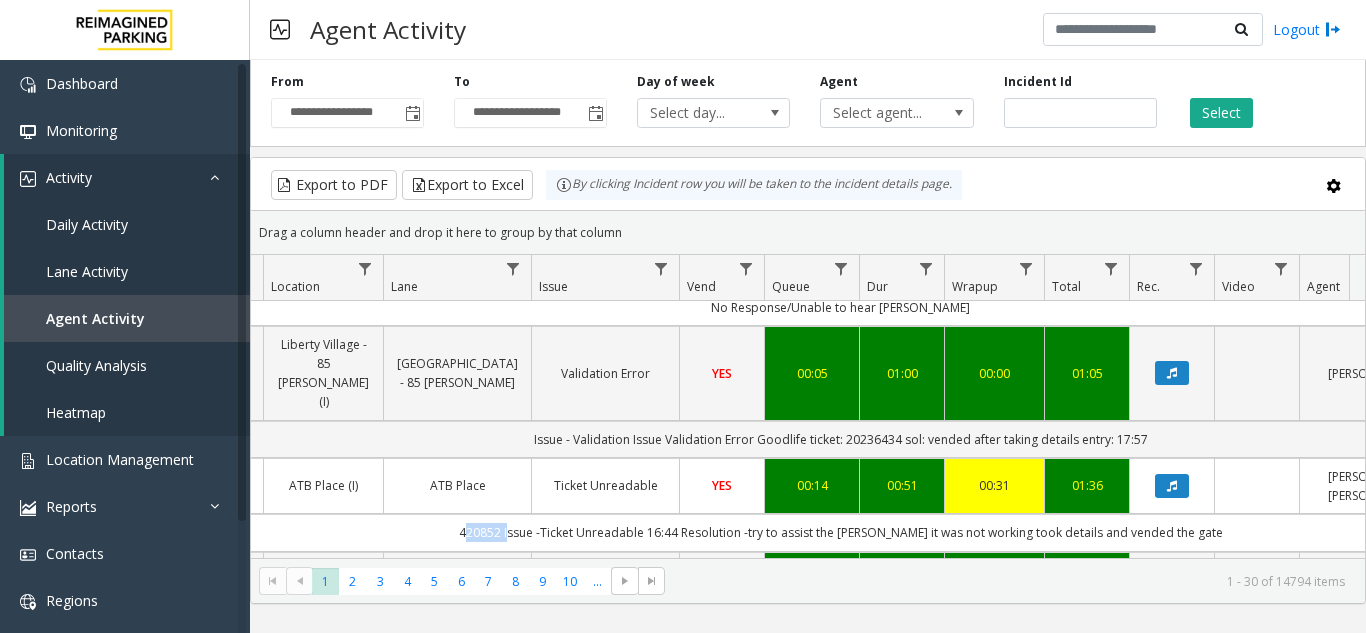 click on "420852
Issue -Ticket Unreadable
16:44
Resolution -try to assist the [PERSON_NAME] it was not working took details and vended the gate" 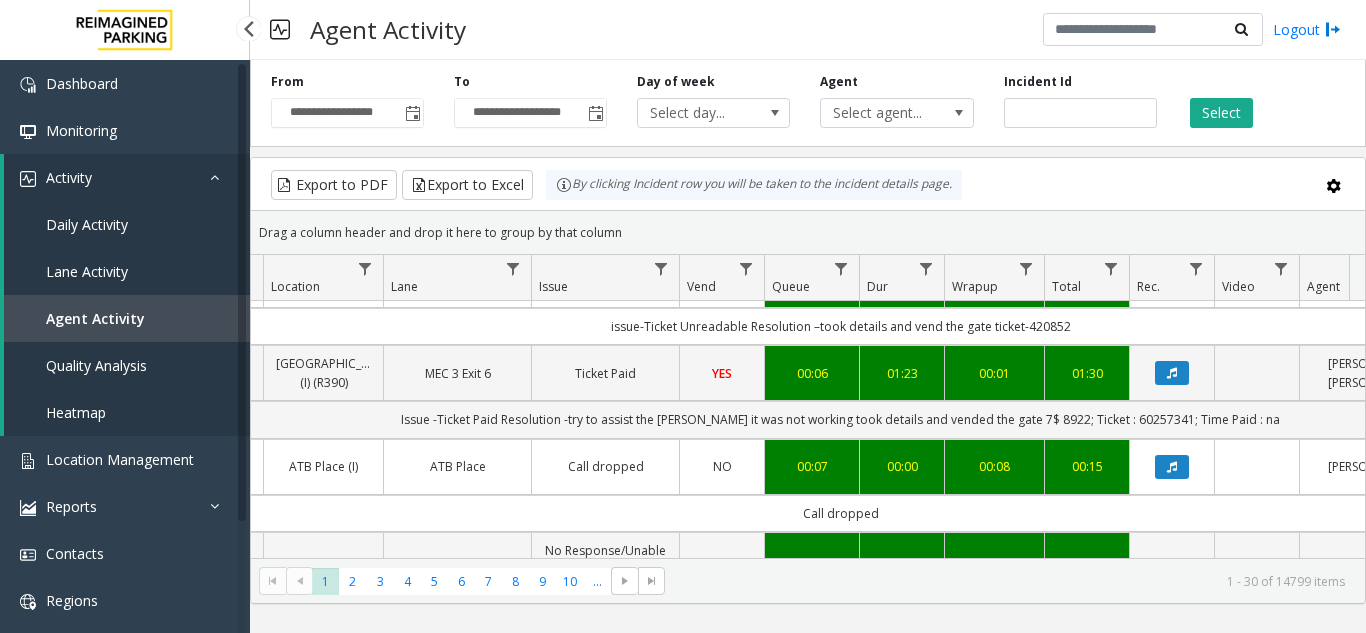 click on "Agent Activity" at bounding box center [127, 318] 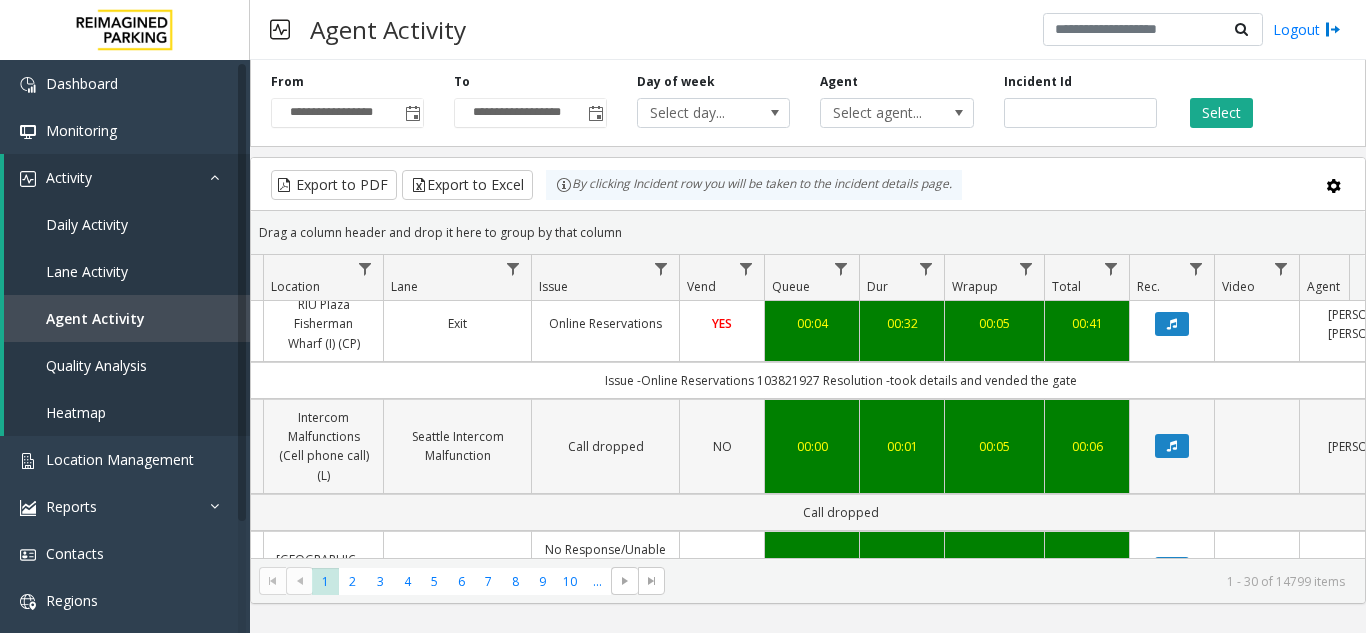 scroll, scrollTop: 0, scrollLeft: 344, axis: horizontal 